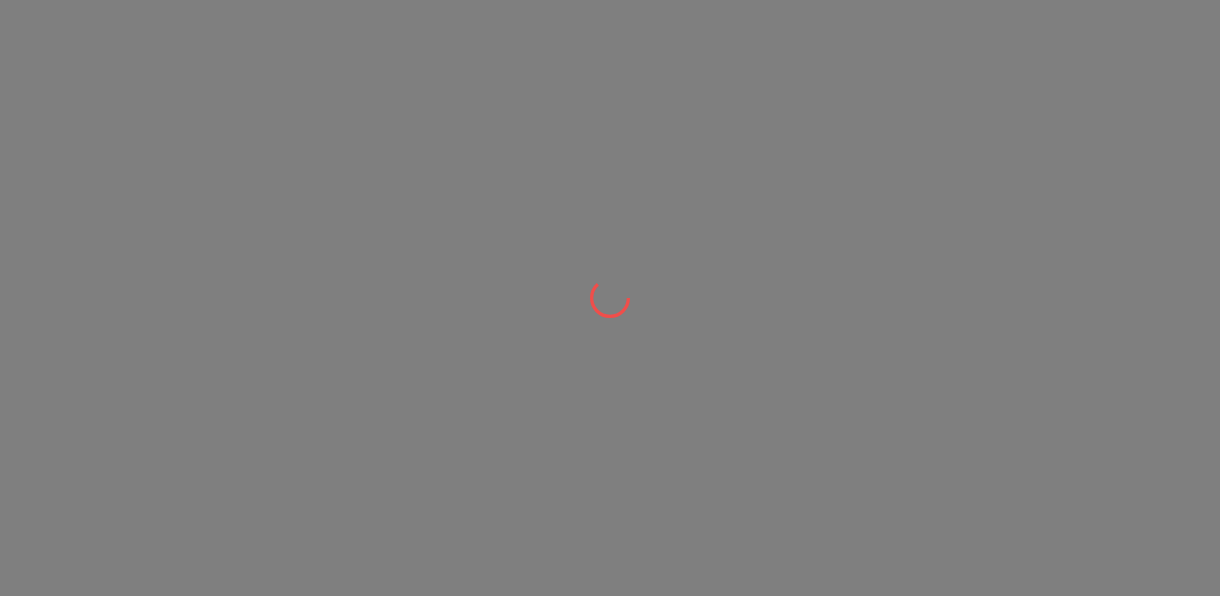 scroll, scrollTop: 0, scrollLeft: 0, axis: both 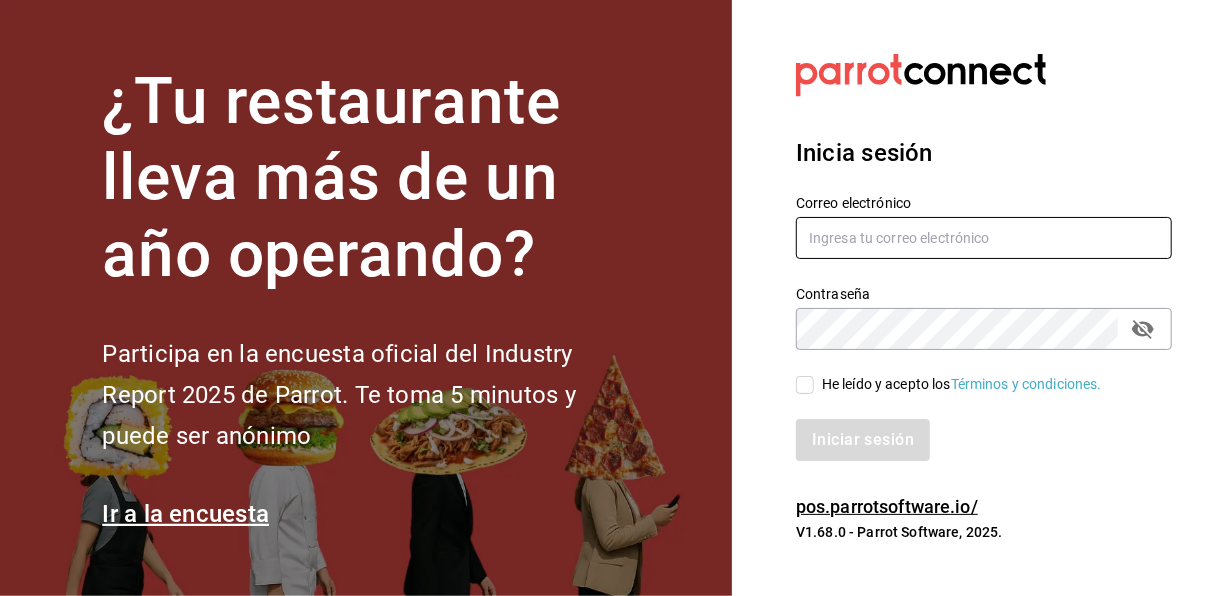 type on "[USERNAME]@example.com" 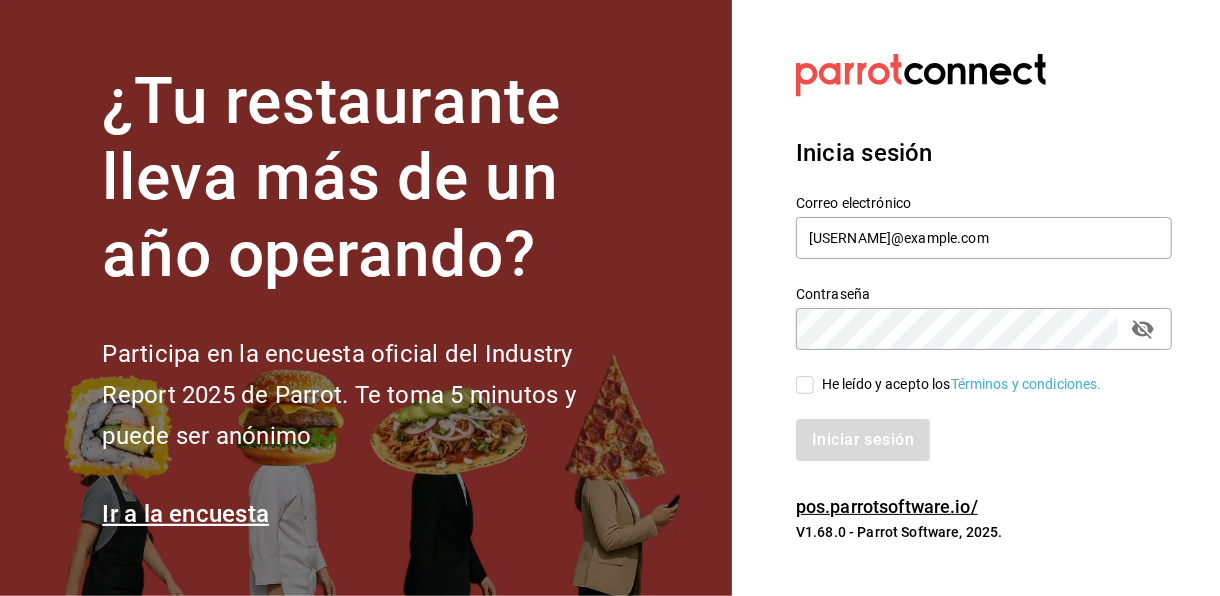 click on "He leído y acepto los  Términos y condiciones." at bounding box center (805, 385) 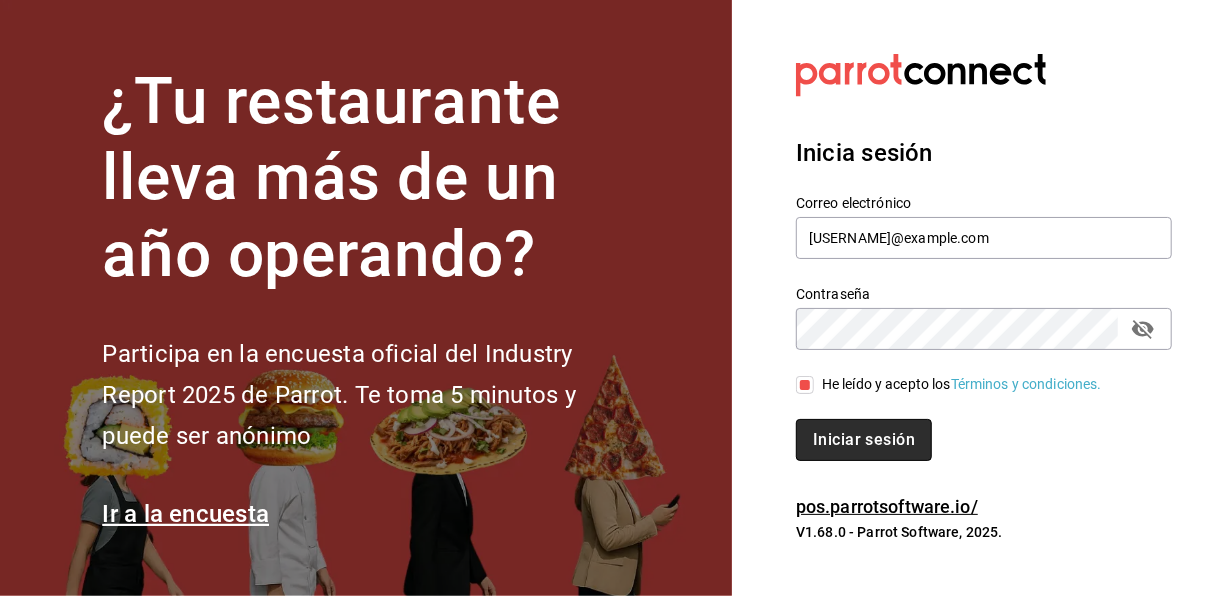 click on "Iniciar sesión" at bounding box center [864, 440] 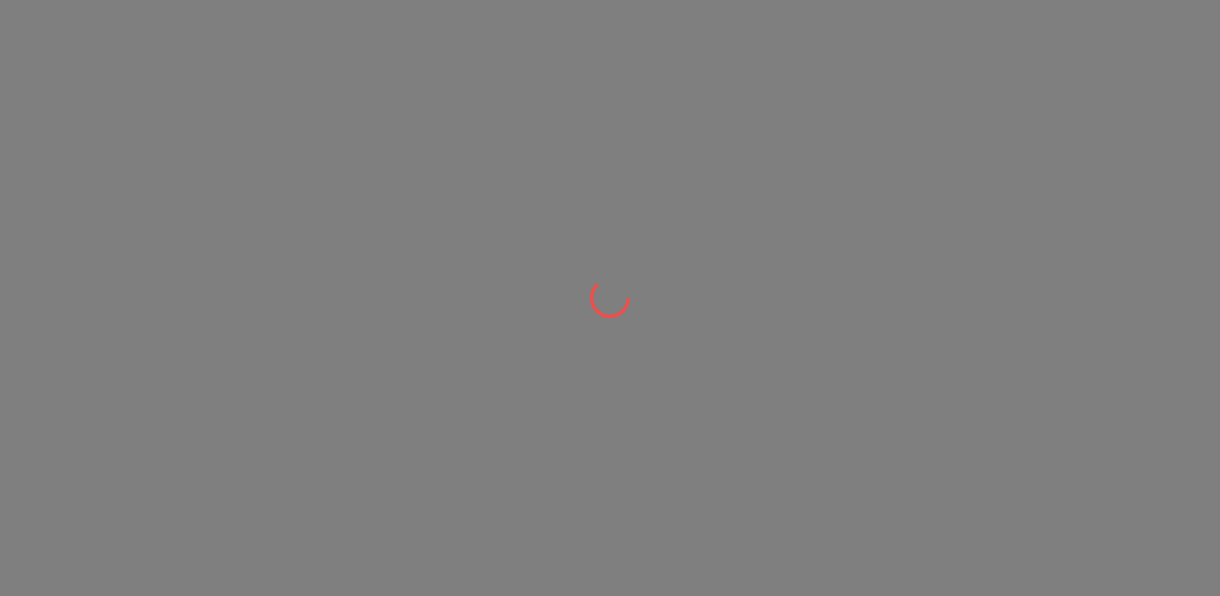 scroll, scrollTop: 0, scrollLeft: 0, axis: both 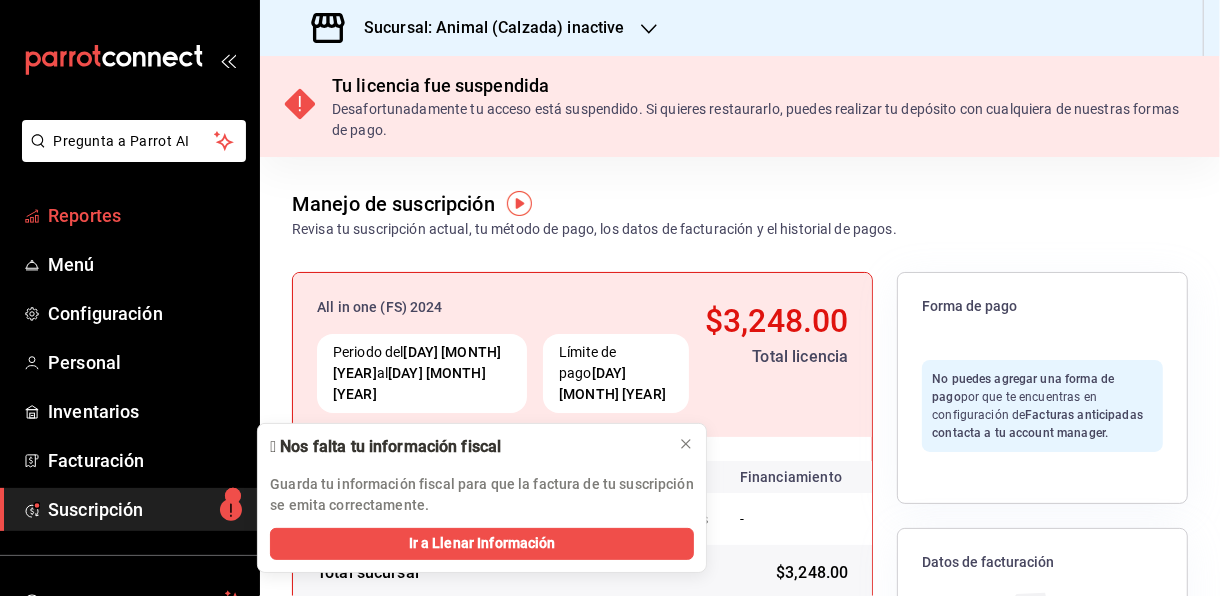 click on "Reportes" at bounding box center (145, 215) 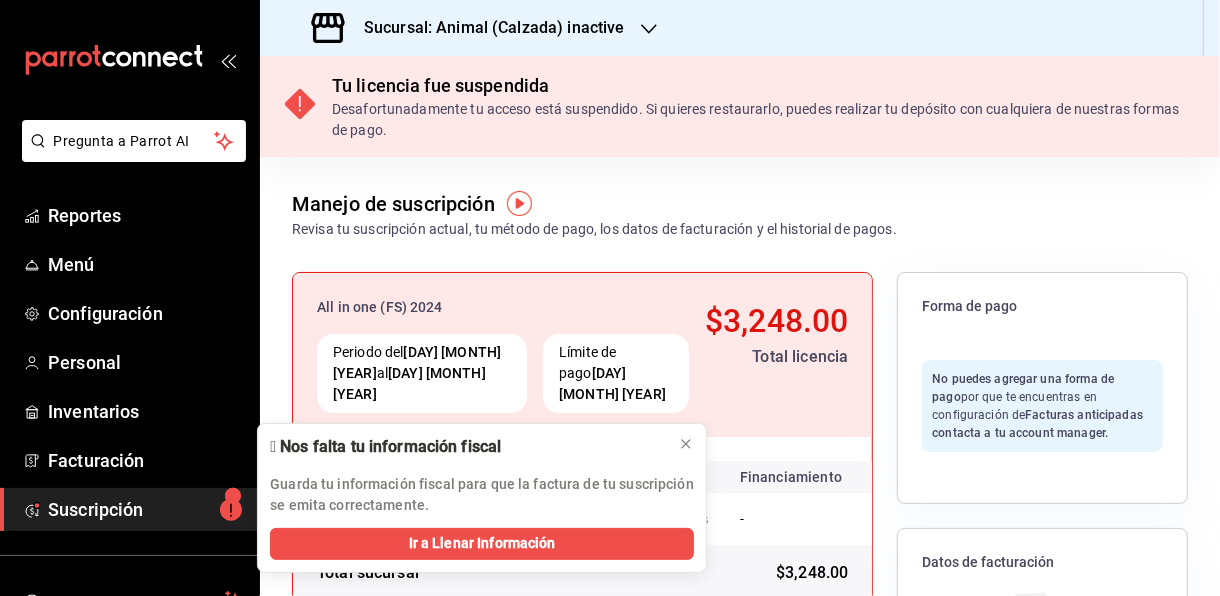 click 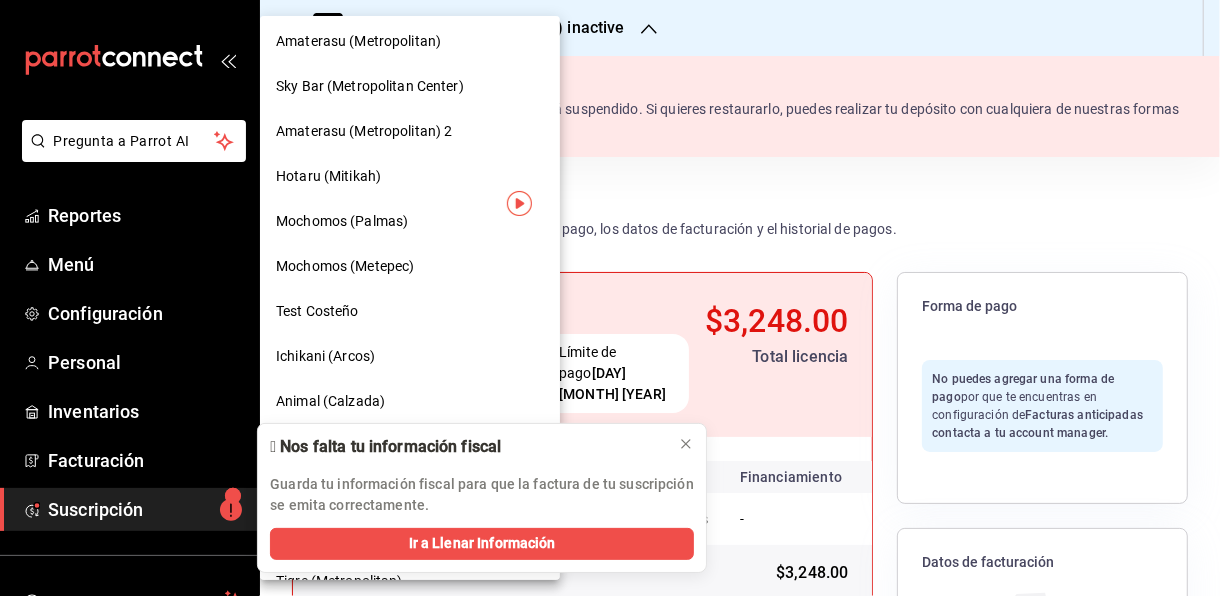 scroll, scrollTop: 985, scrollLeft: 0, axis: vertical 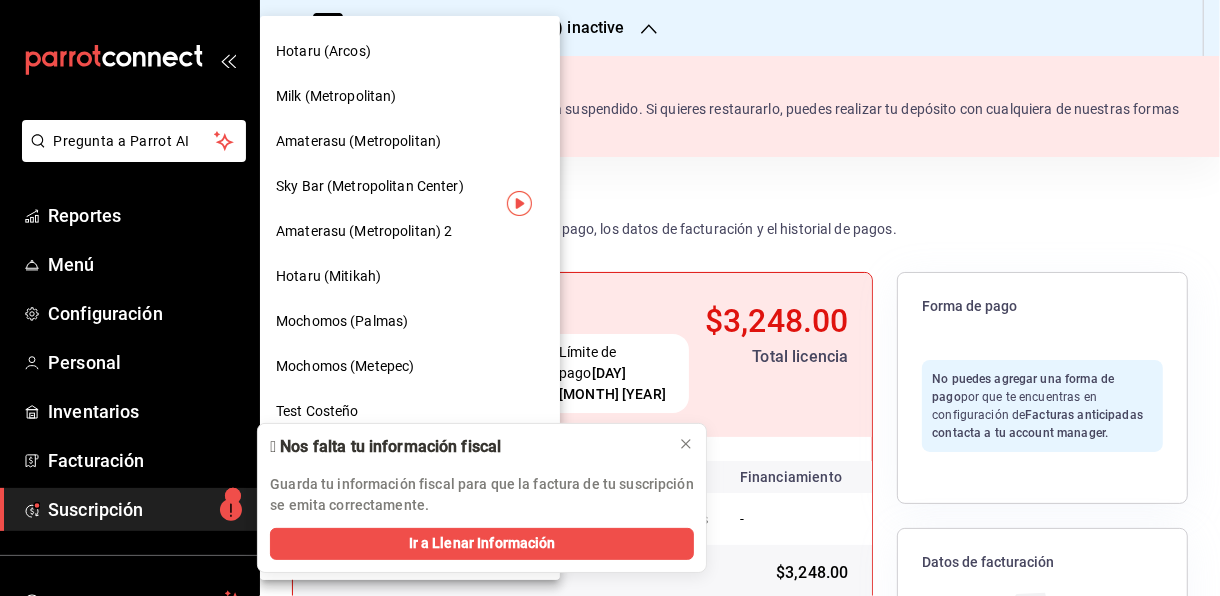 click on "Hotaru (Arcos)" at bounding box center [323, 51] 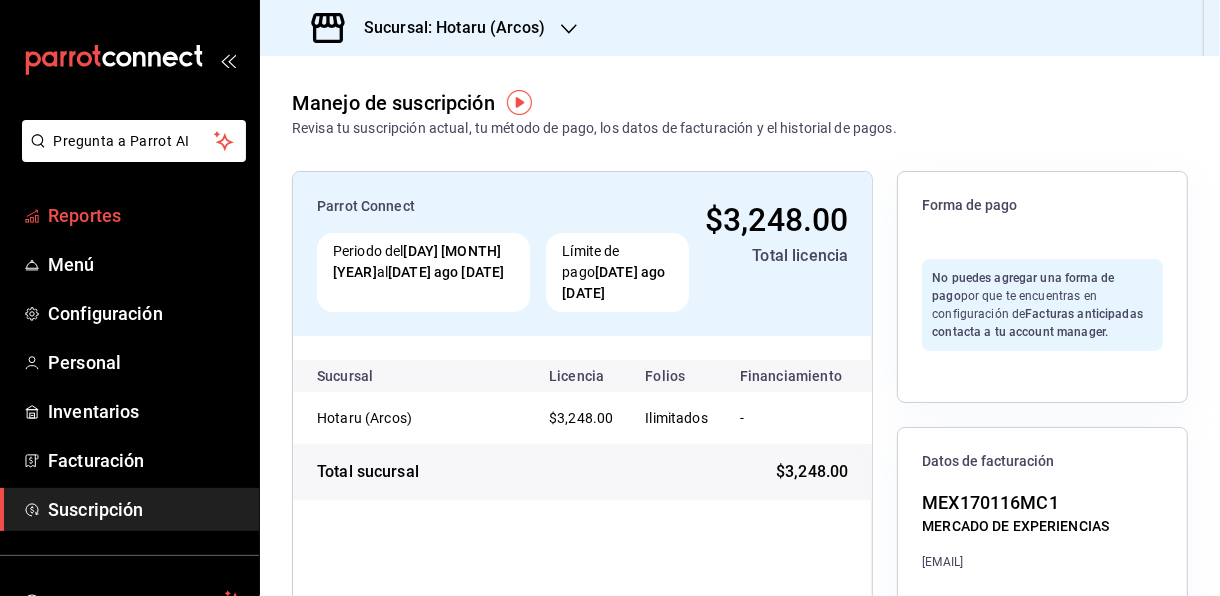 click on "Reportes" at bounding box center [145, 215] 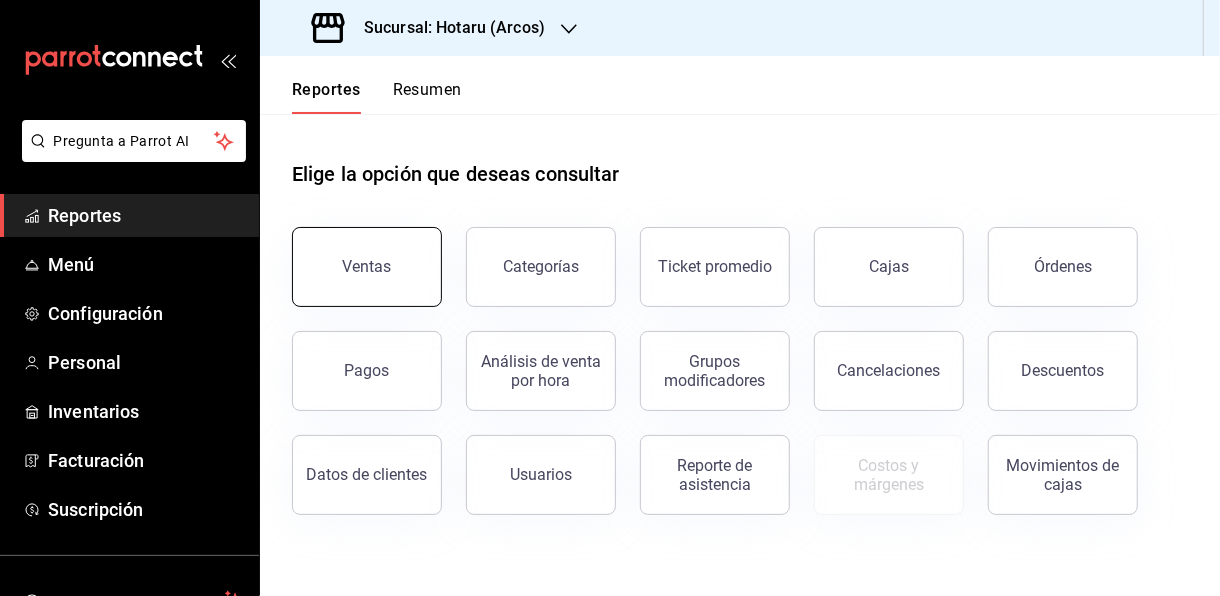 click on "Ventas" at bounding box center (367, 267) 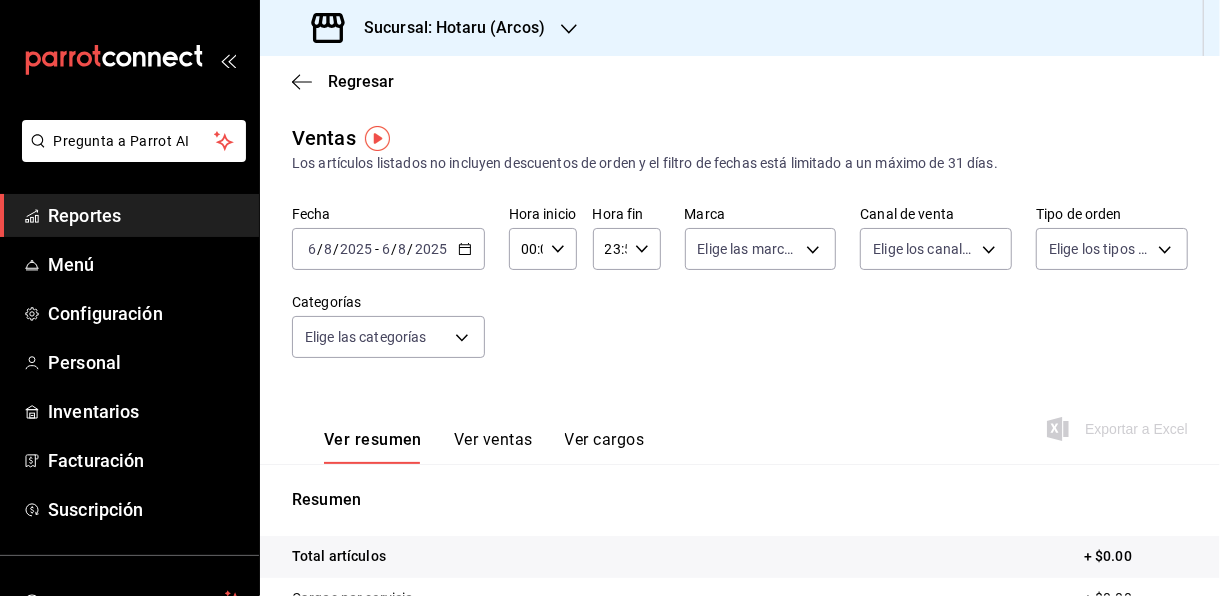 click 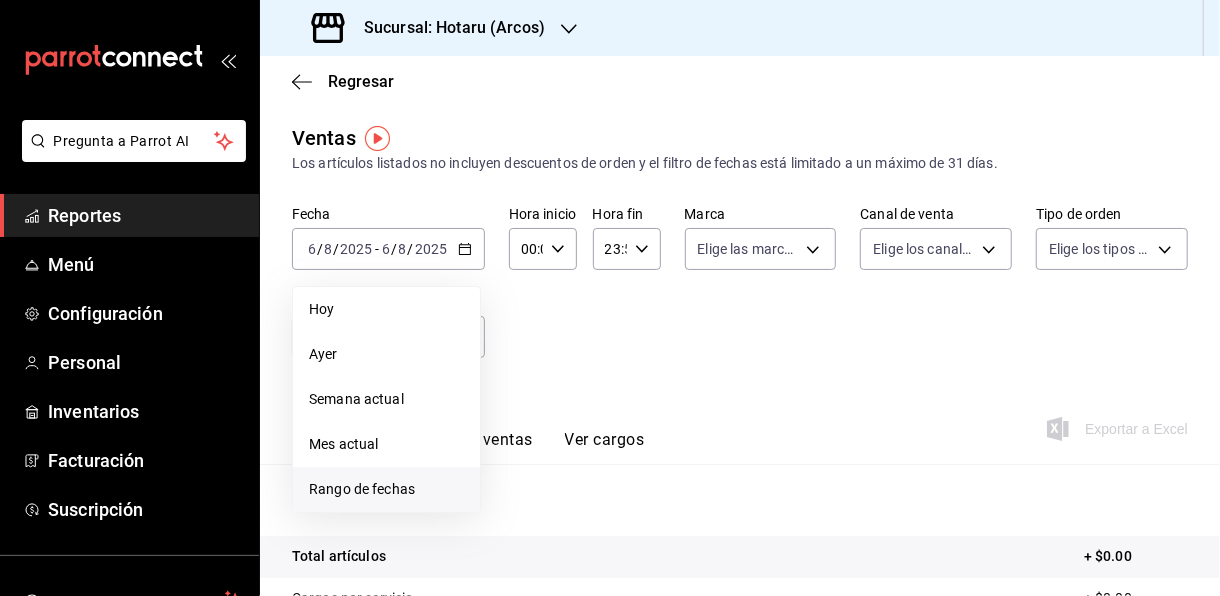 click on "Rango de fechas" at bounding box center (386, 489) 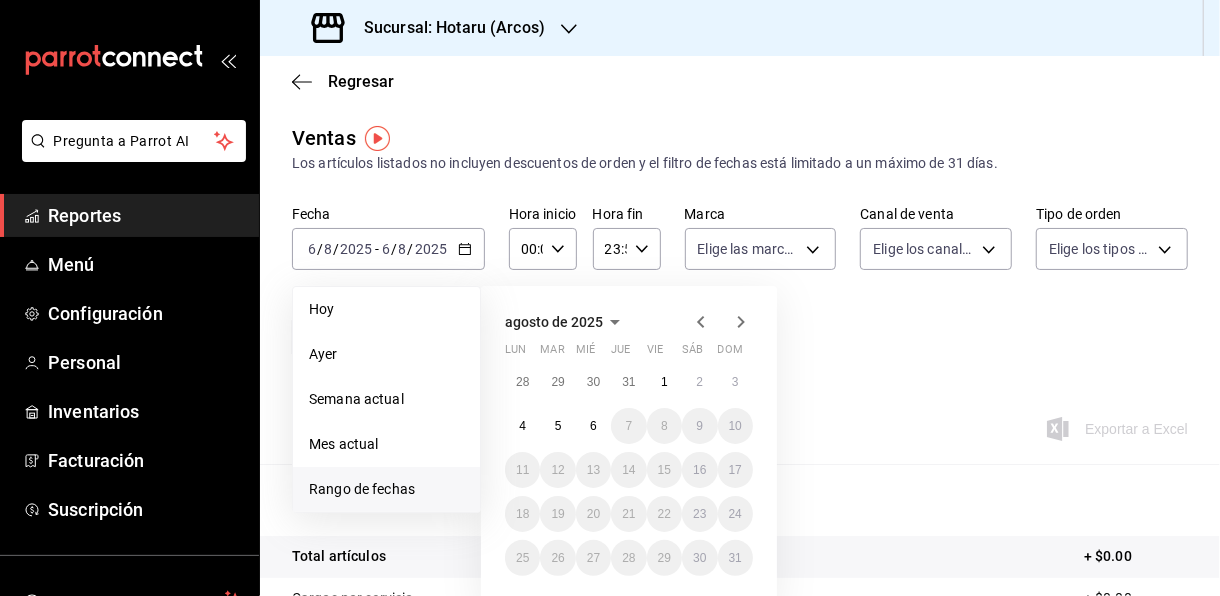 click 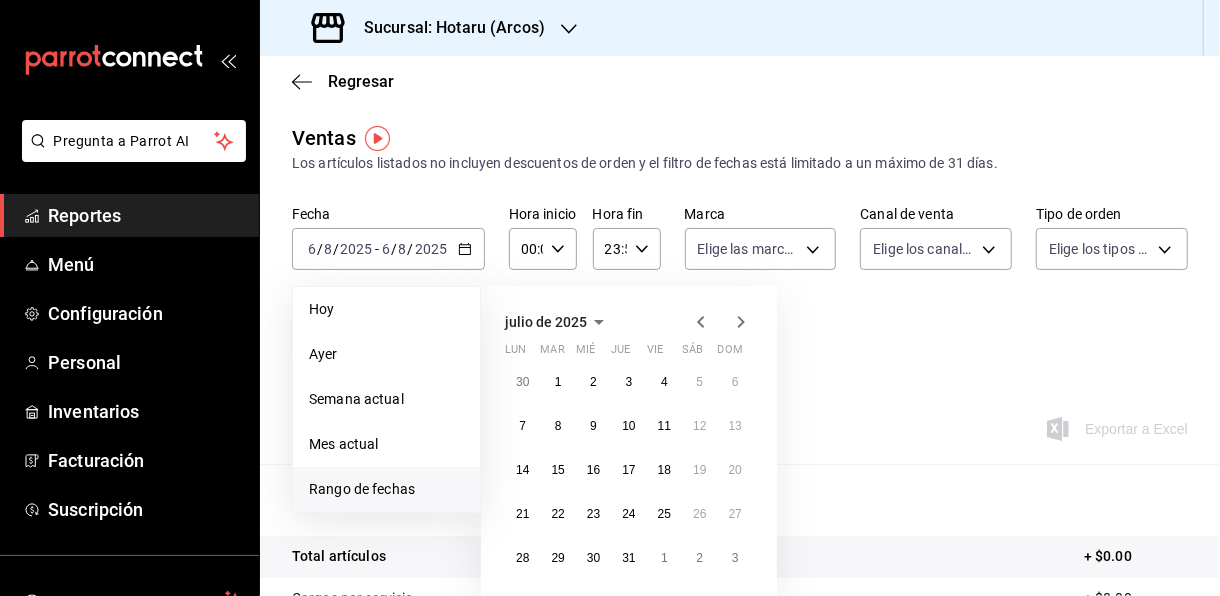 click 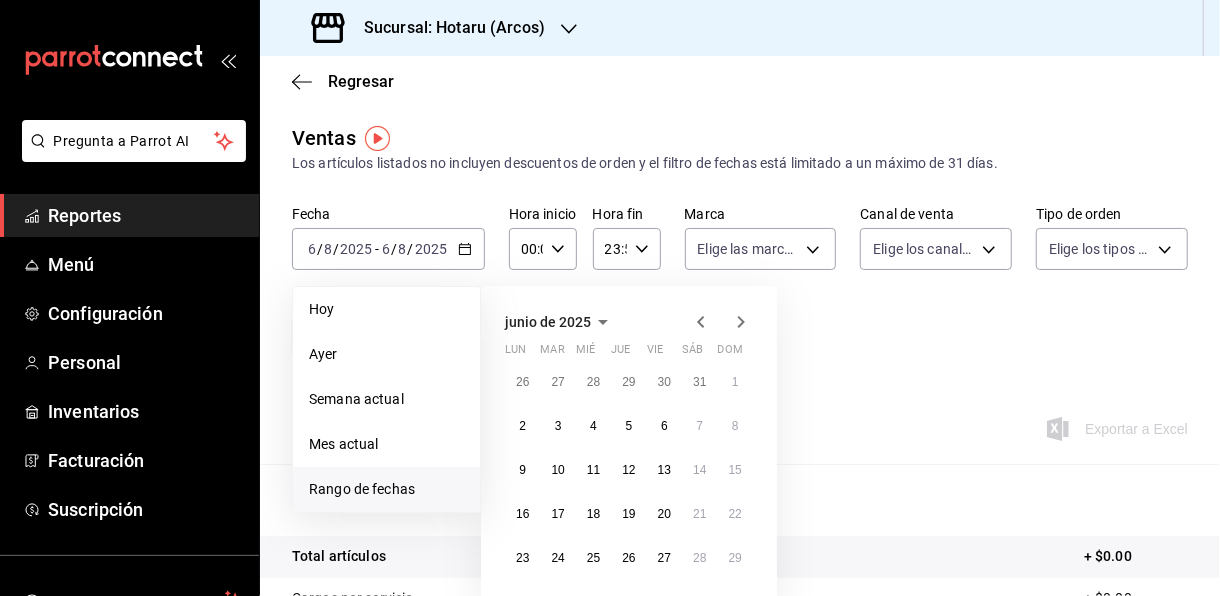 click 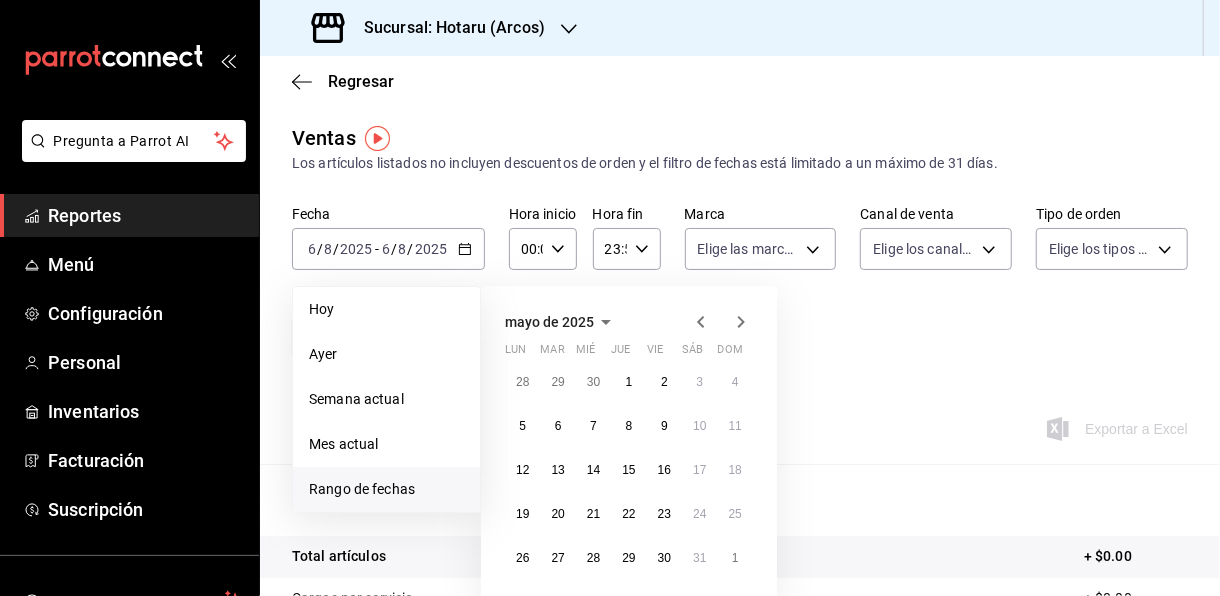 click 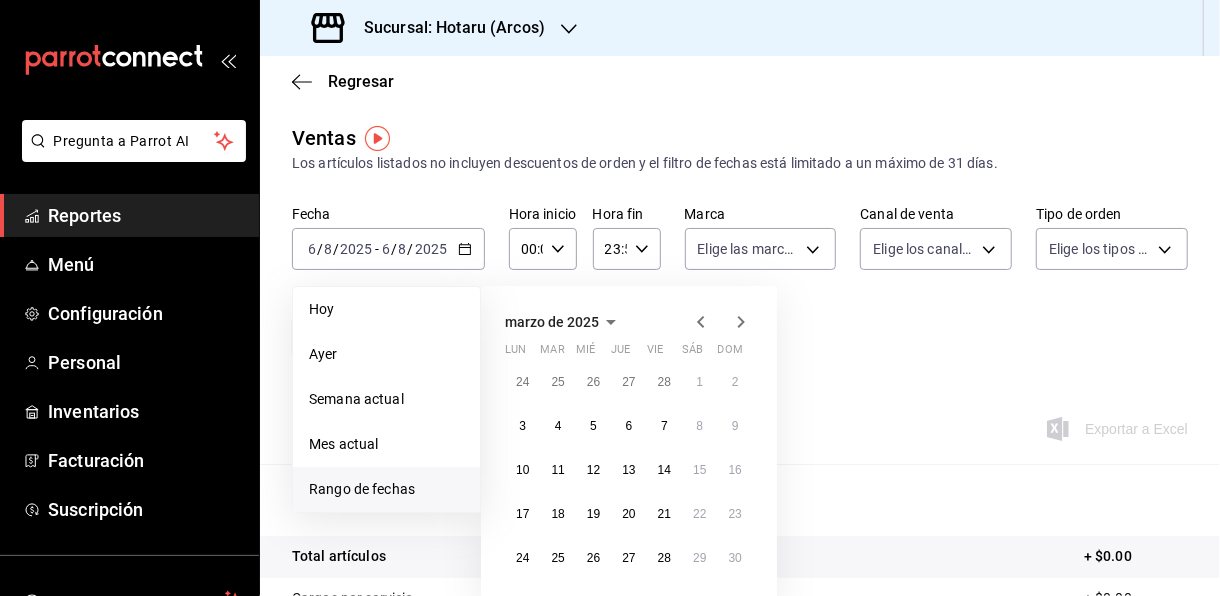 click 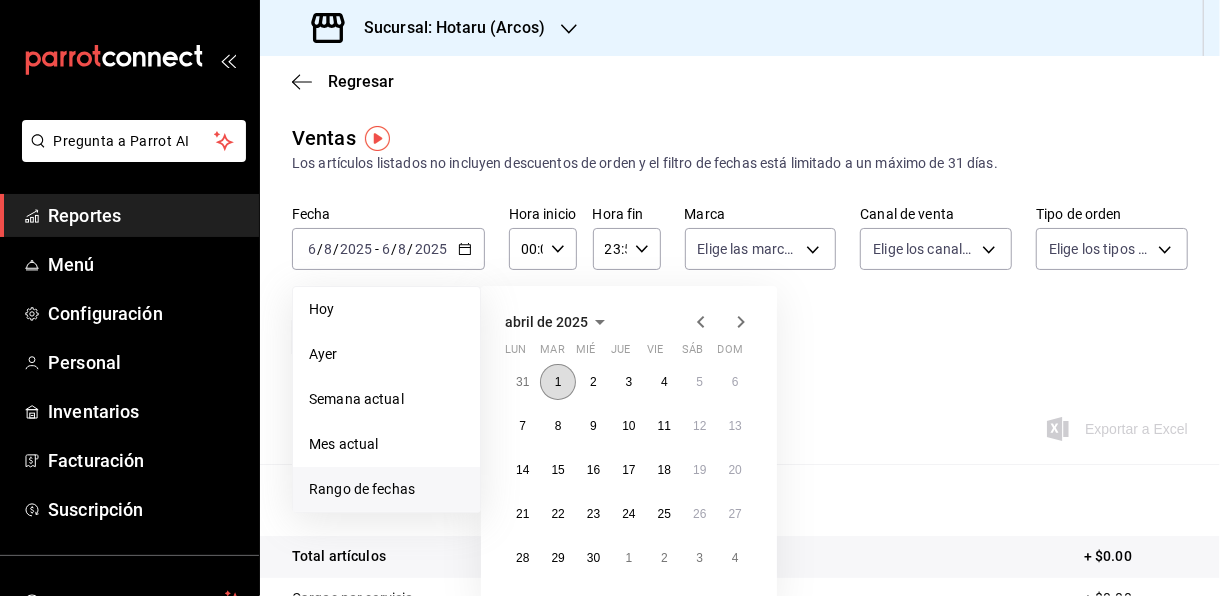click on "1" at bounding box center [557, 382] 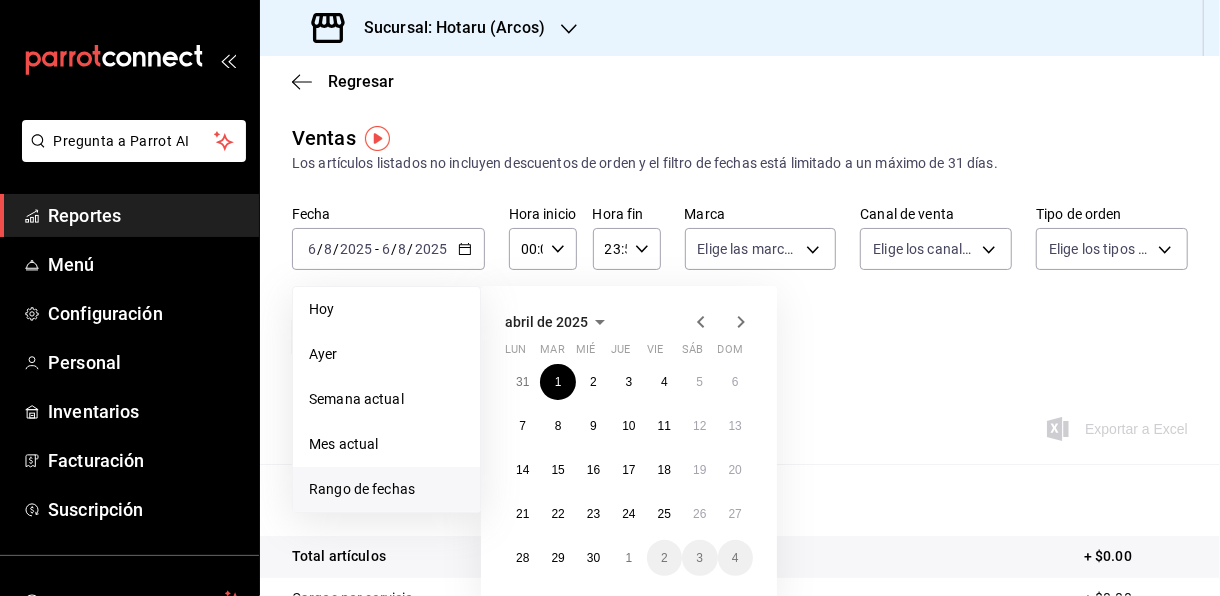 click 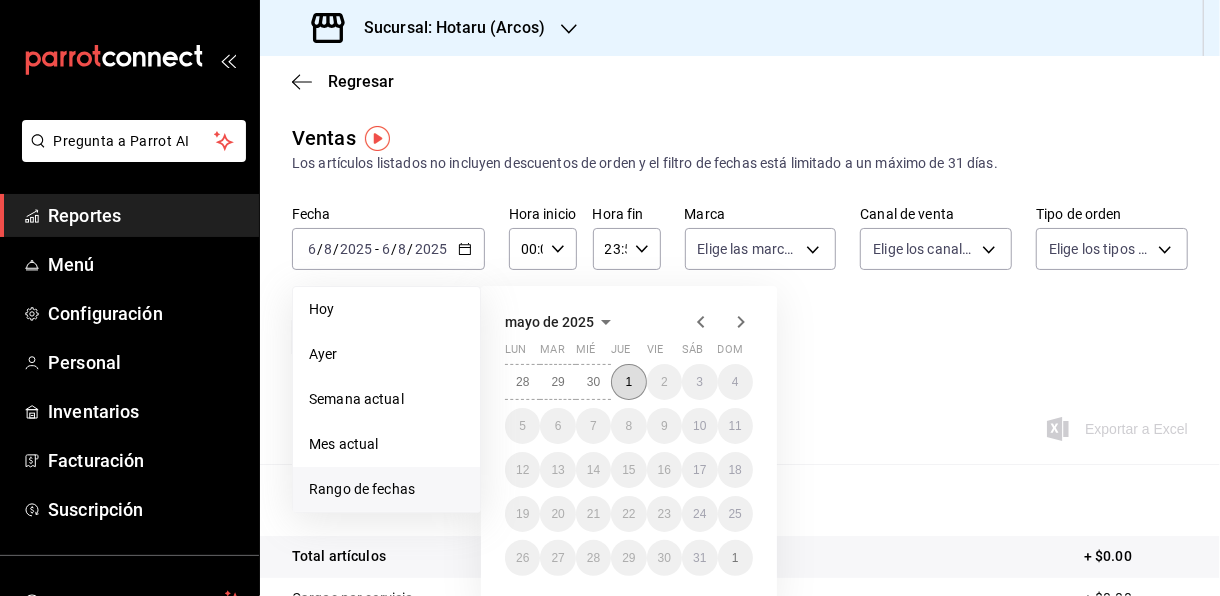 click on "1" at bounding box center (629, 382) 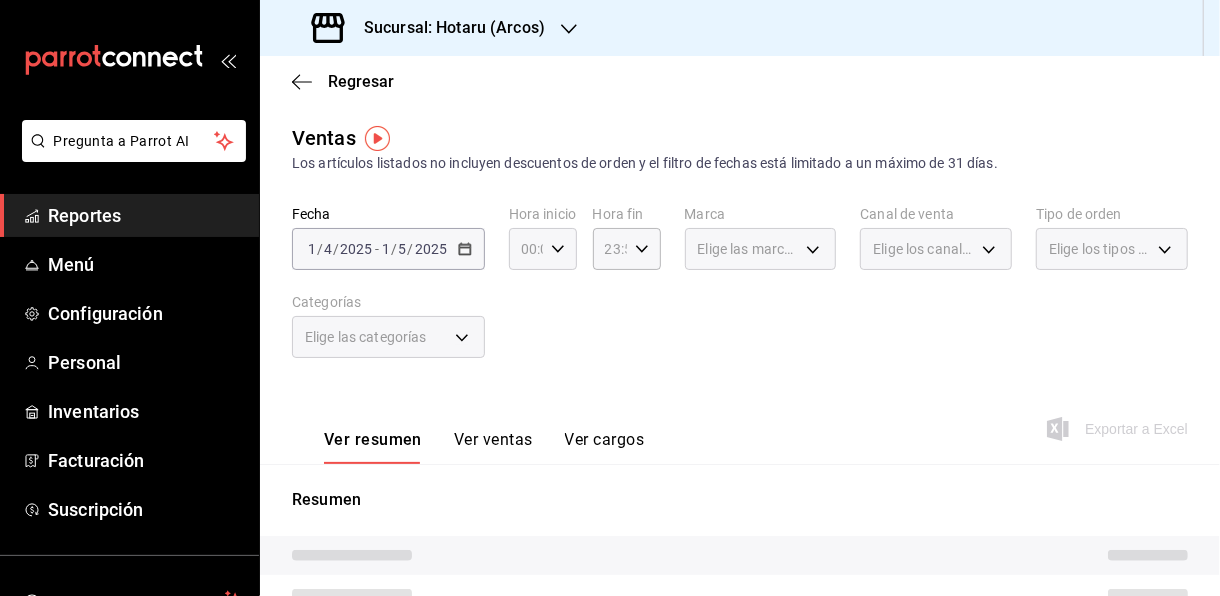 click 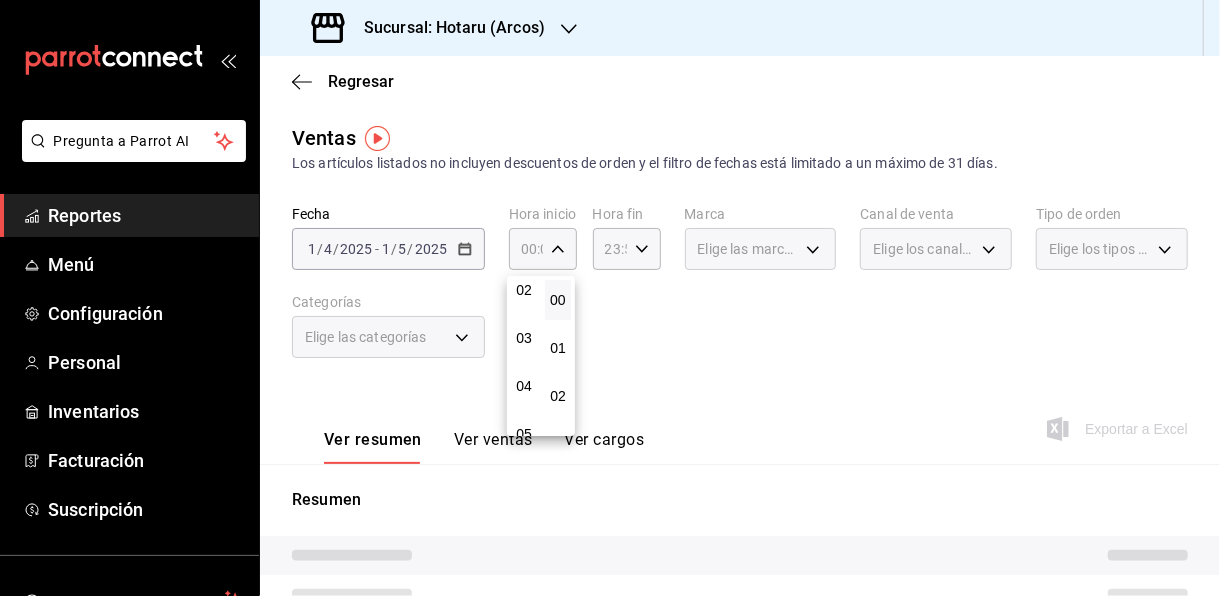 scroll, scrollTop: 200, scrollLeft: 0, axis: vertical 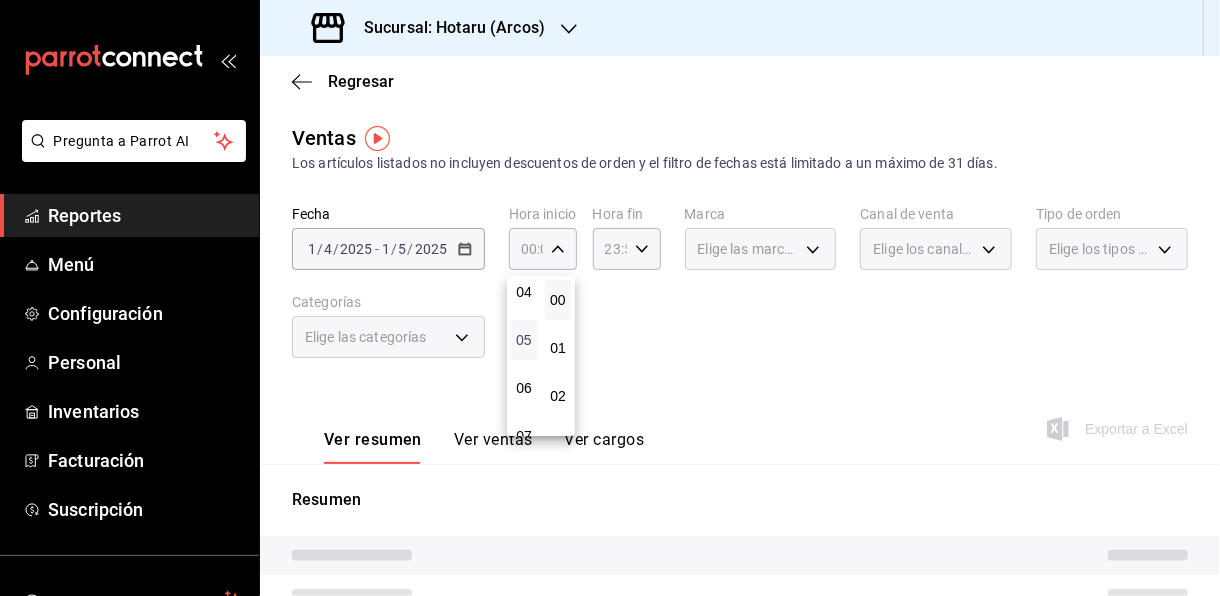 click on "05" at bounding box center (524, 340) 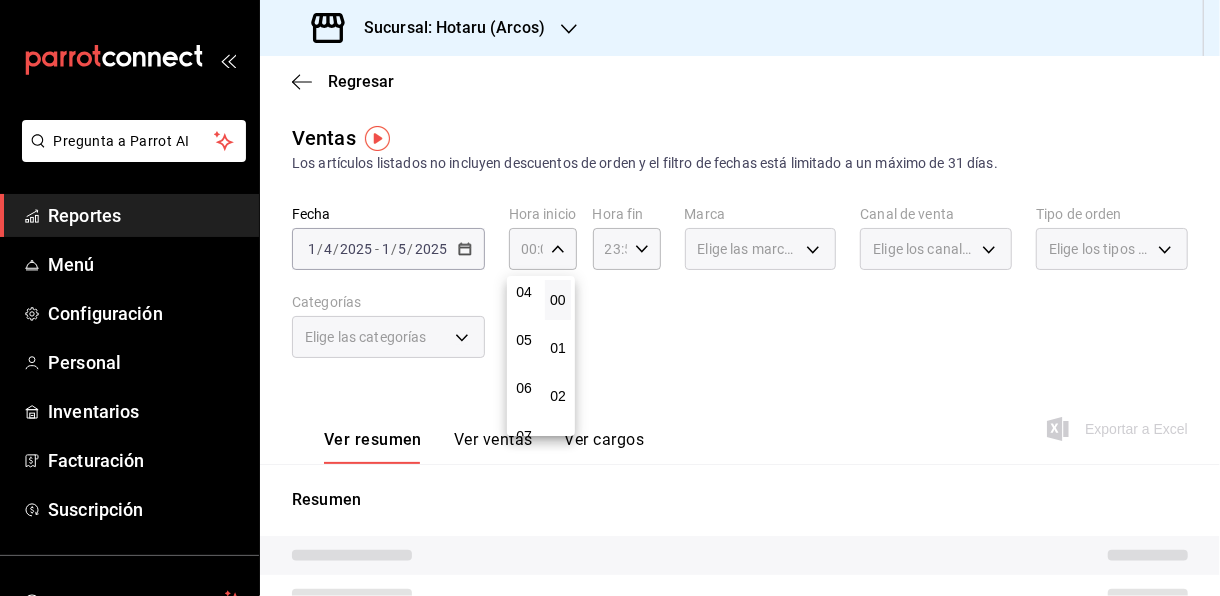type on "05:00" 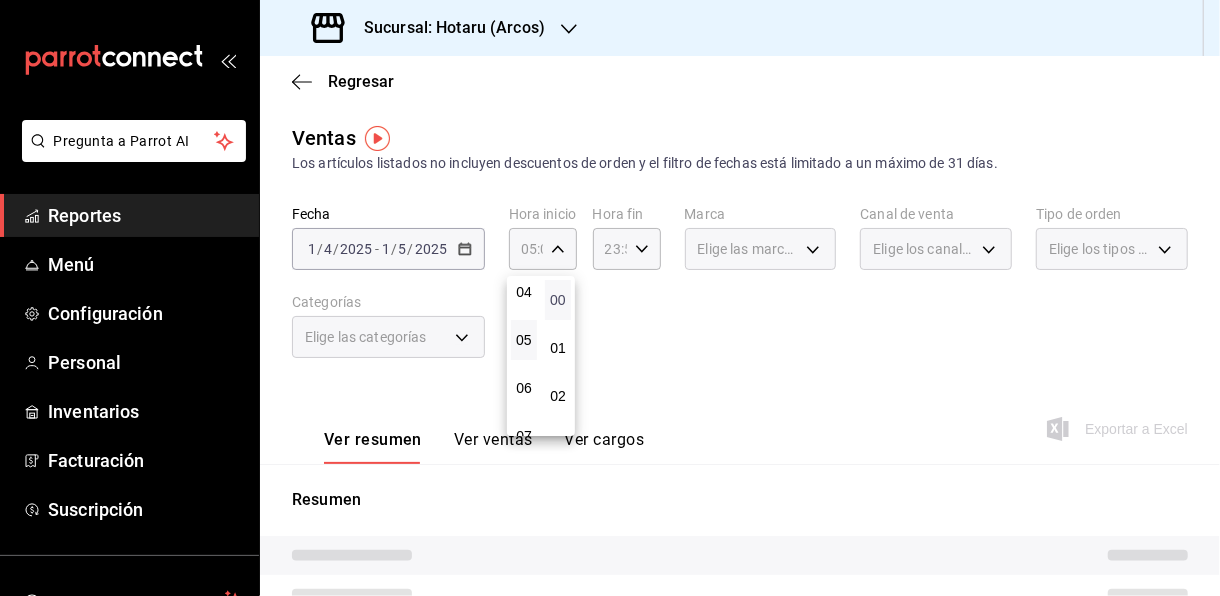click on "00" at bounding box center [558, 300] 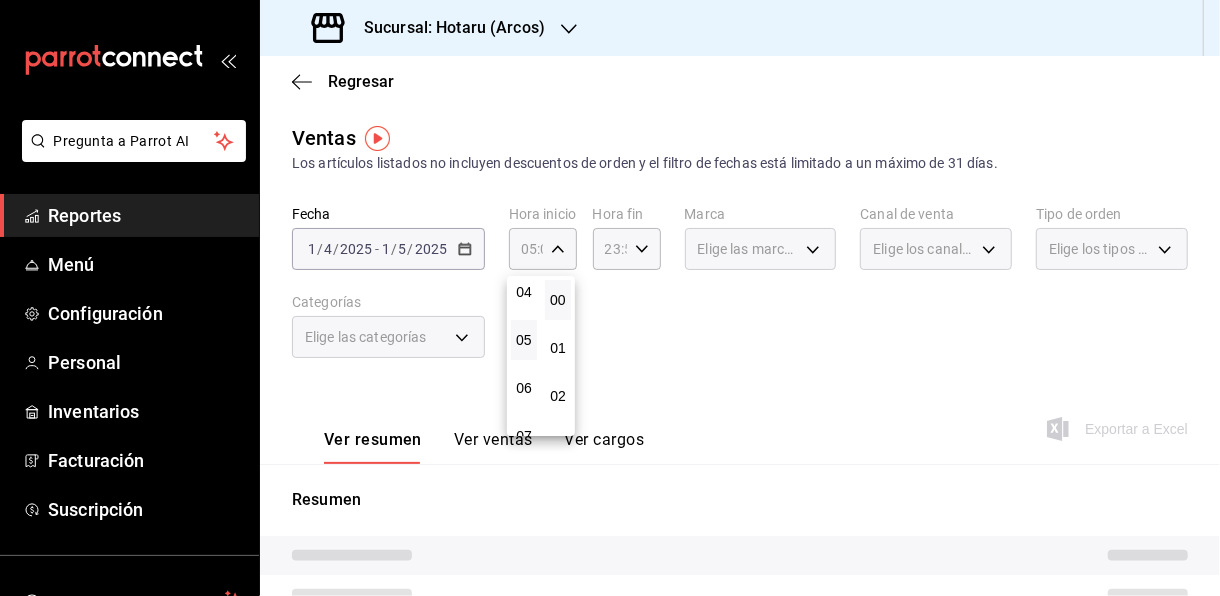 click at bounding box center (610, 298) 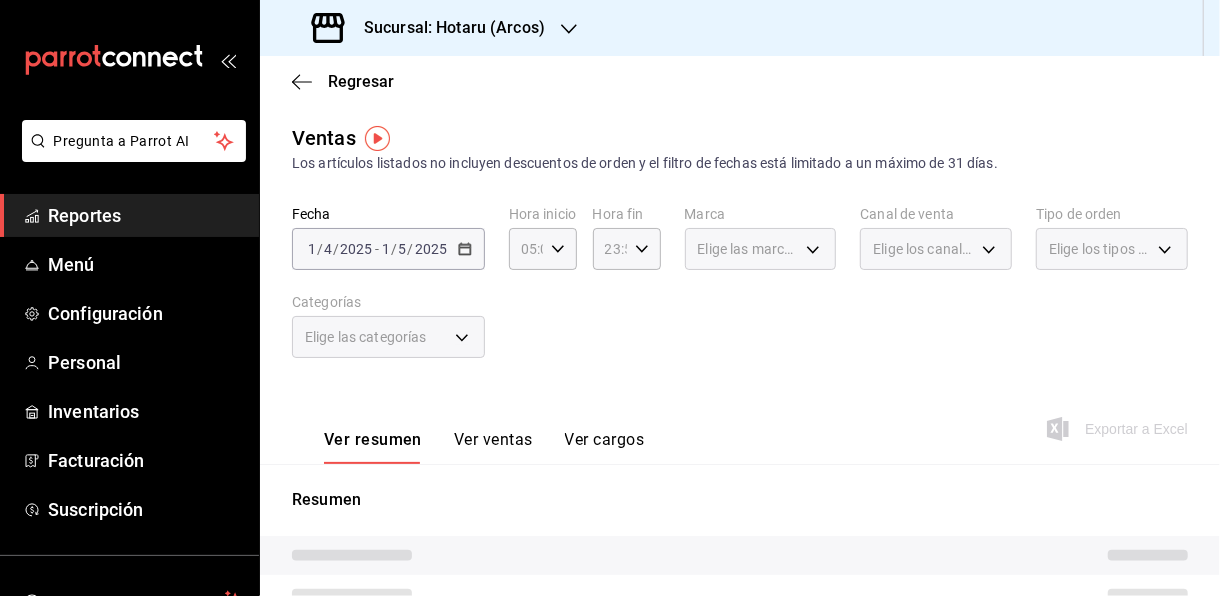 click 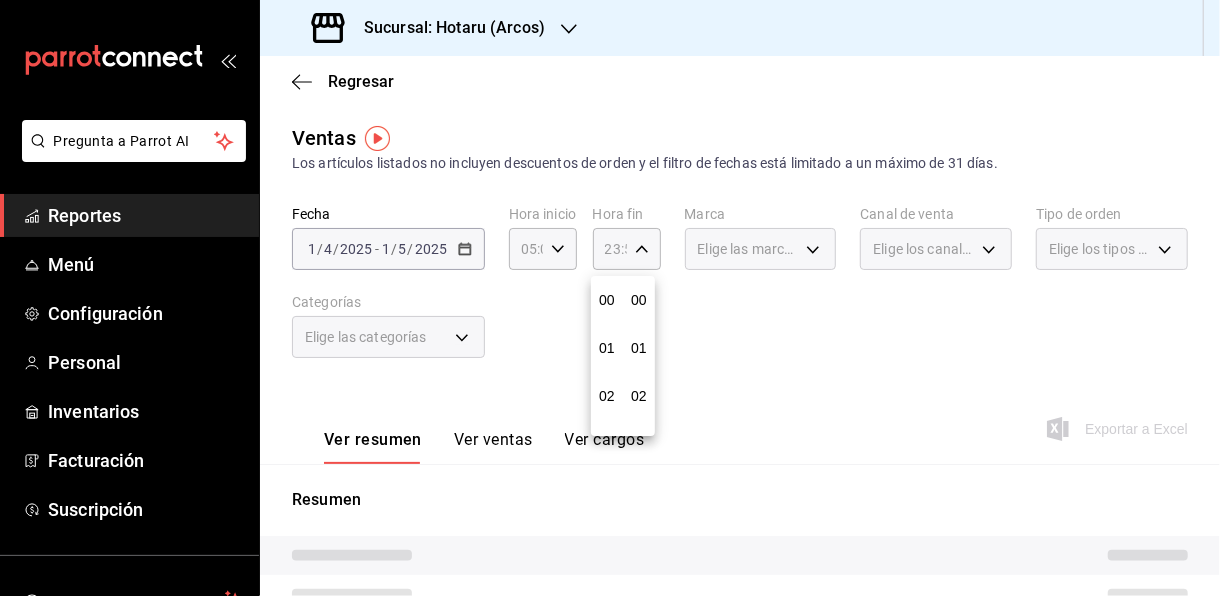 scroll, scrollTop: 1003, scrollLeft: 0, axis: vertical 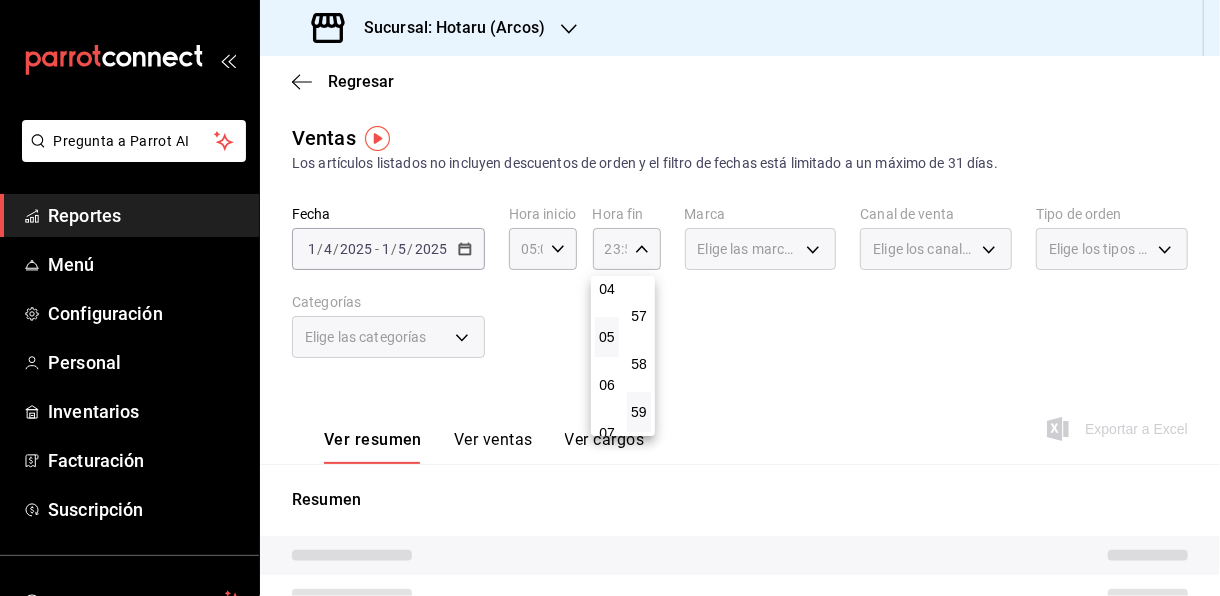 click on "05" at bounding box center (607, 337) 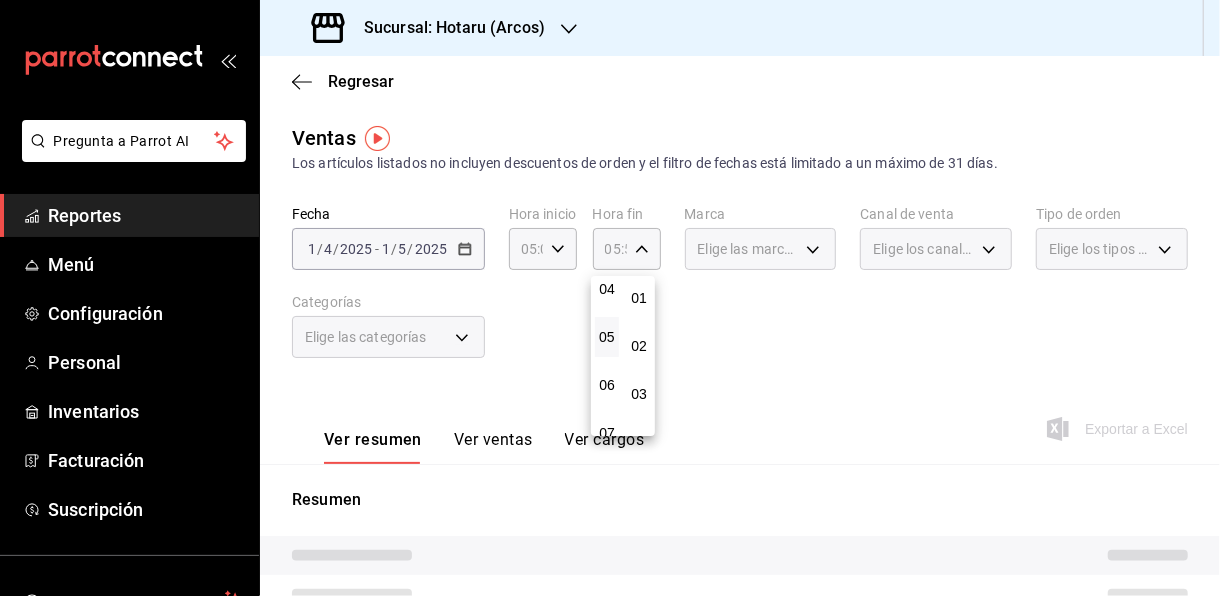 scroll, scrollTop: 0, scrollLeft: 0, axis: both 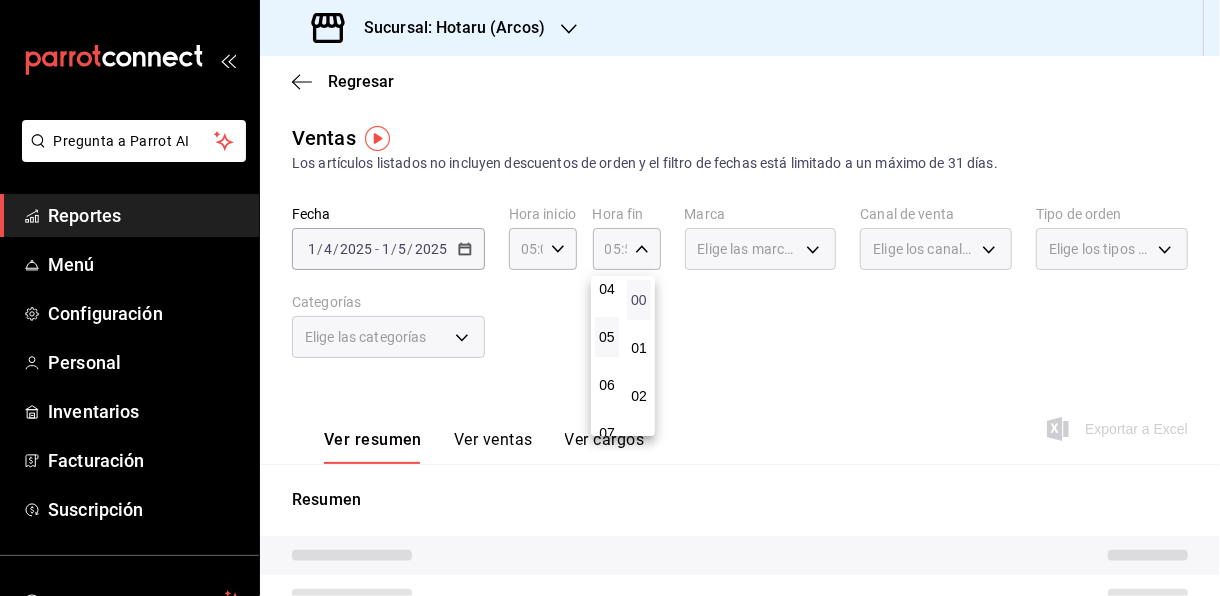 click on "00" at bounding box center [639, 300] 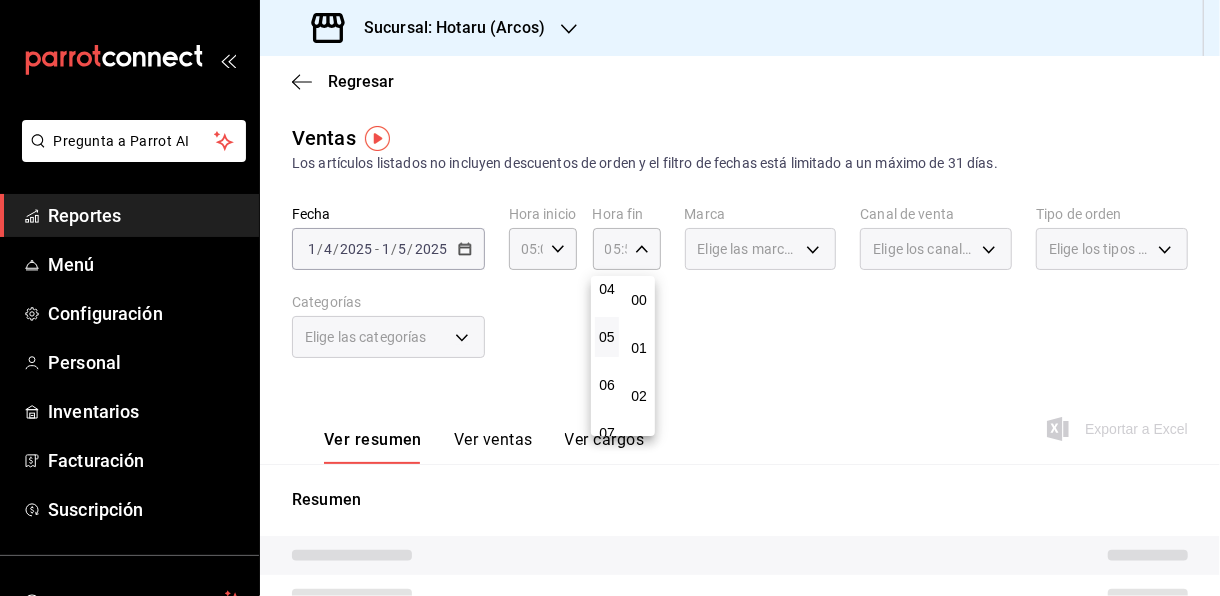 type on "05:00" 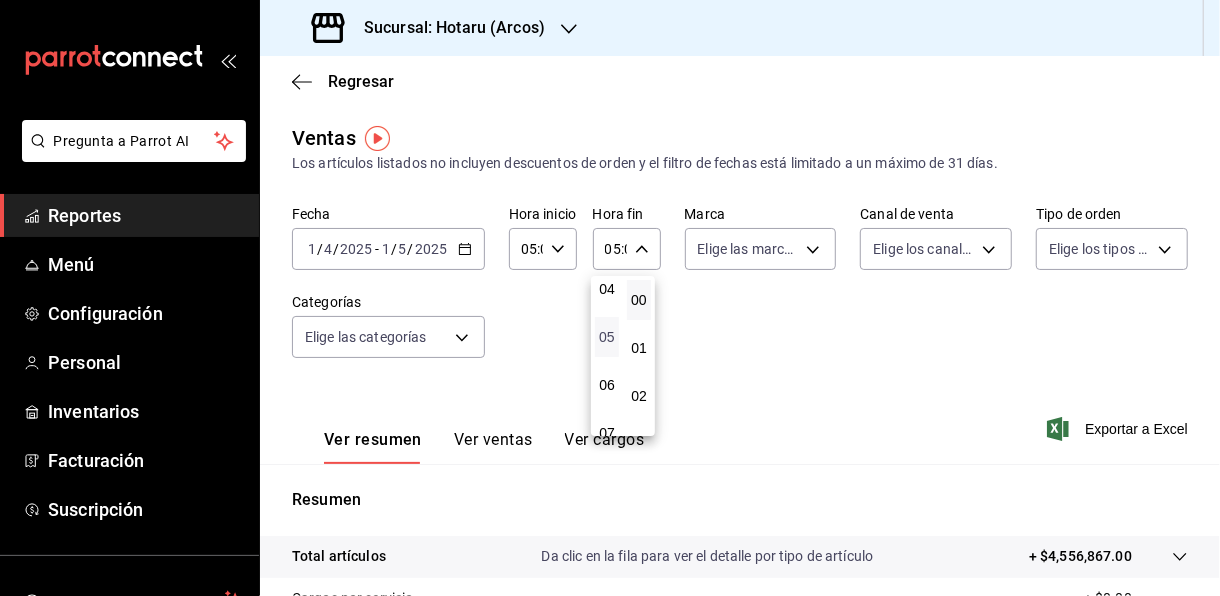 click on "05" at bounding box center (607, 337) 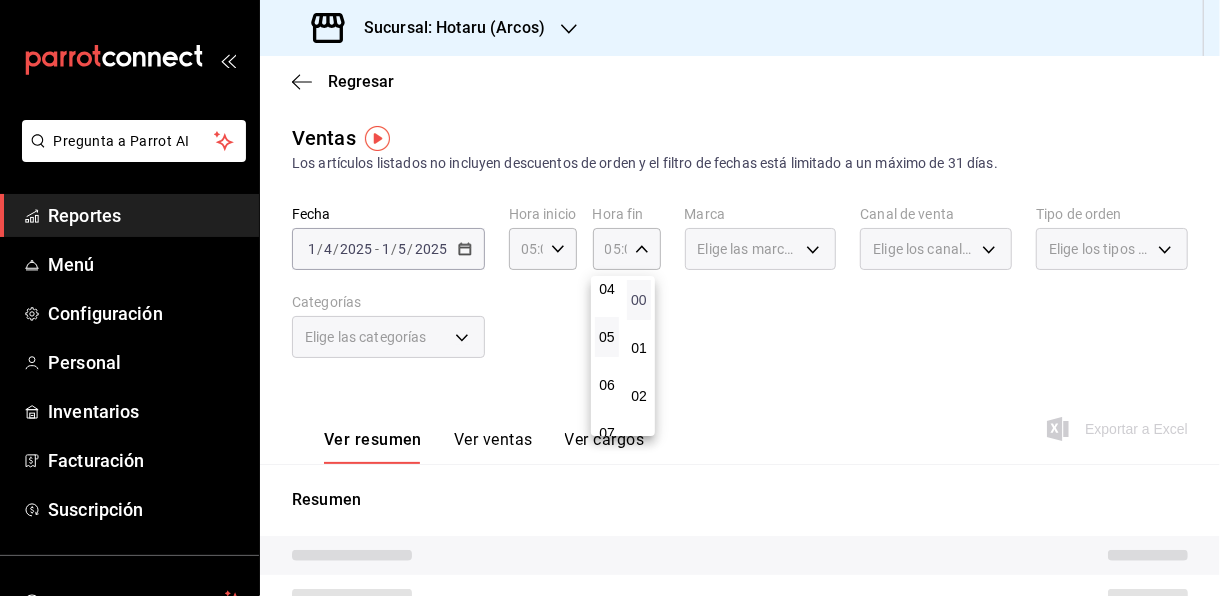 click on "00" at bounding box center (639, 300) 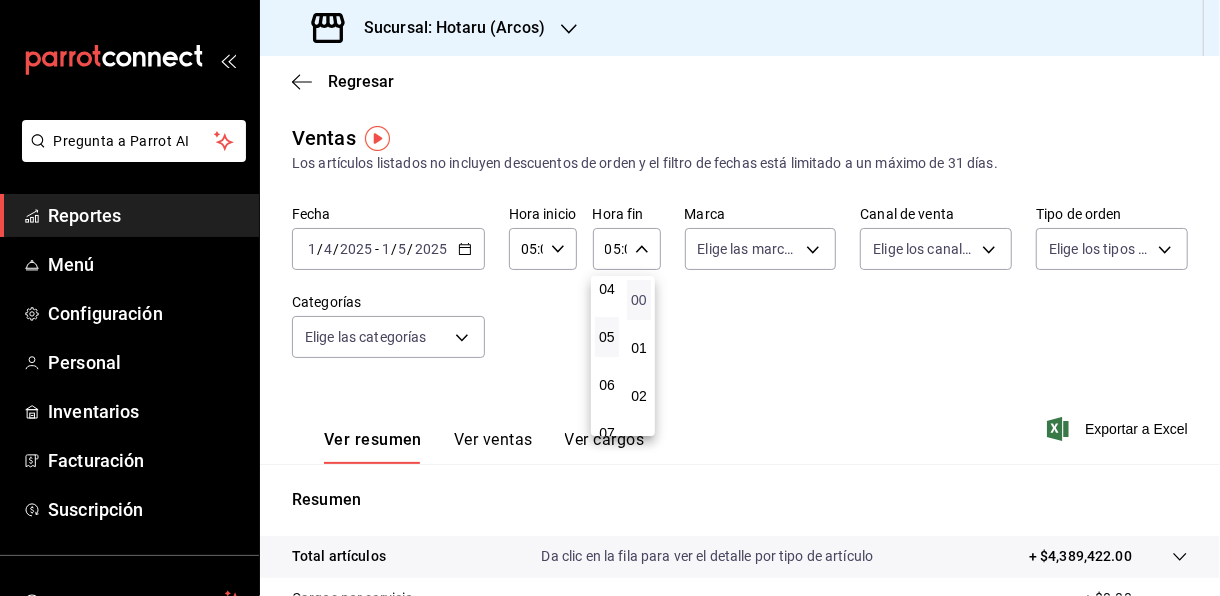 click on "00" at bounding box center (639, 300) 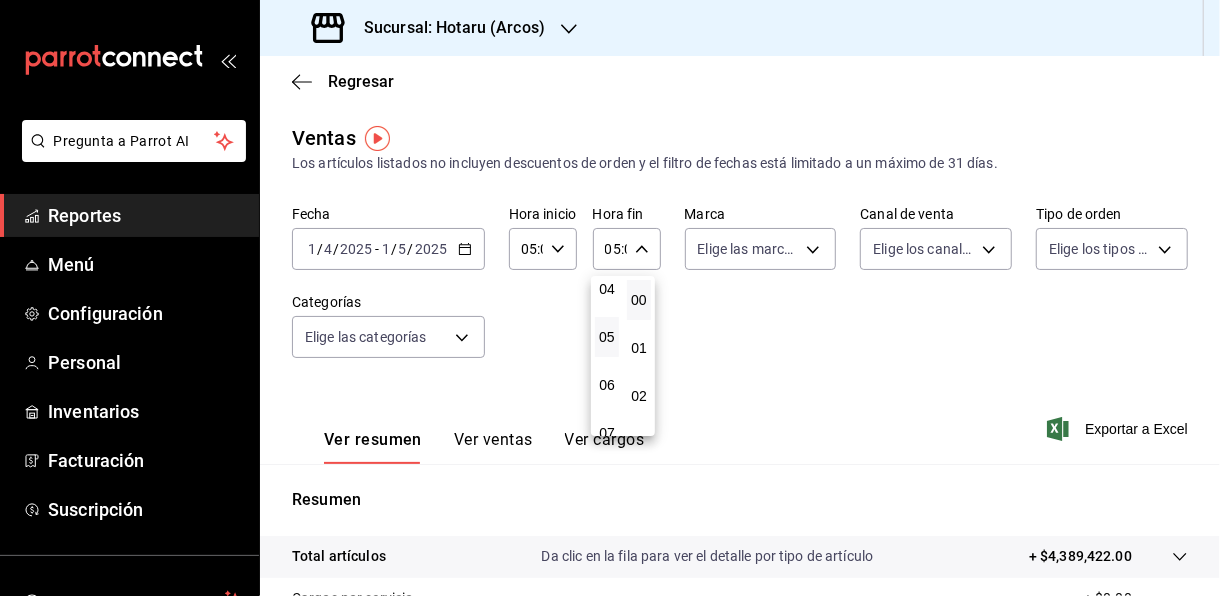click at bounding box center (610, 298) 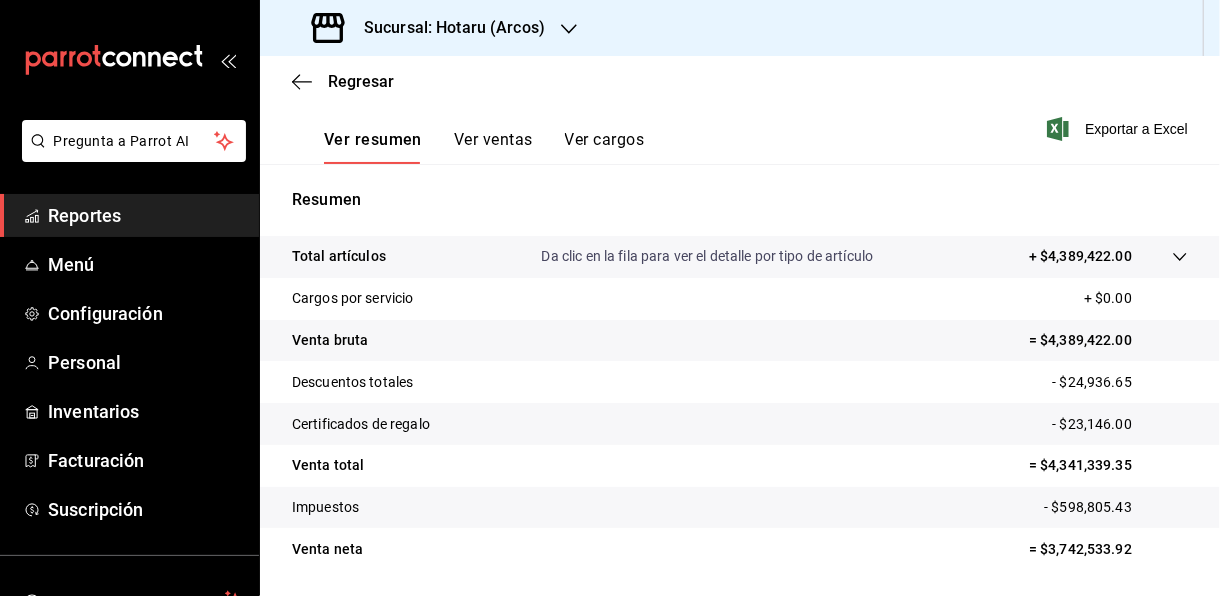 scroll, scrollTop: 361, scrollLeft: 0, axis: vertical 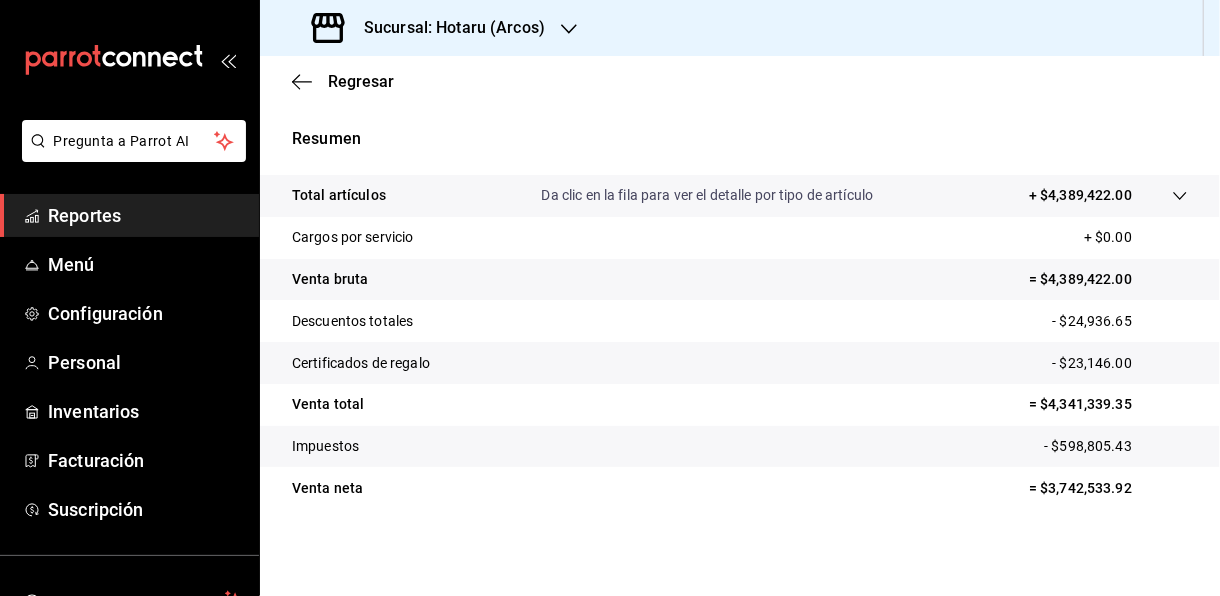 drag, startPoint x: 1031, startPoint y: 490, endPoint x: 1029, endPoint y: 425, distance: 65.03076 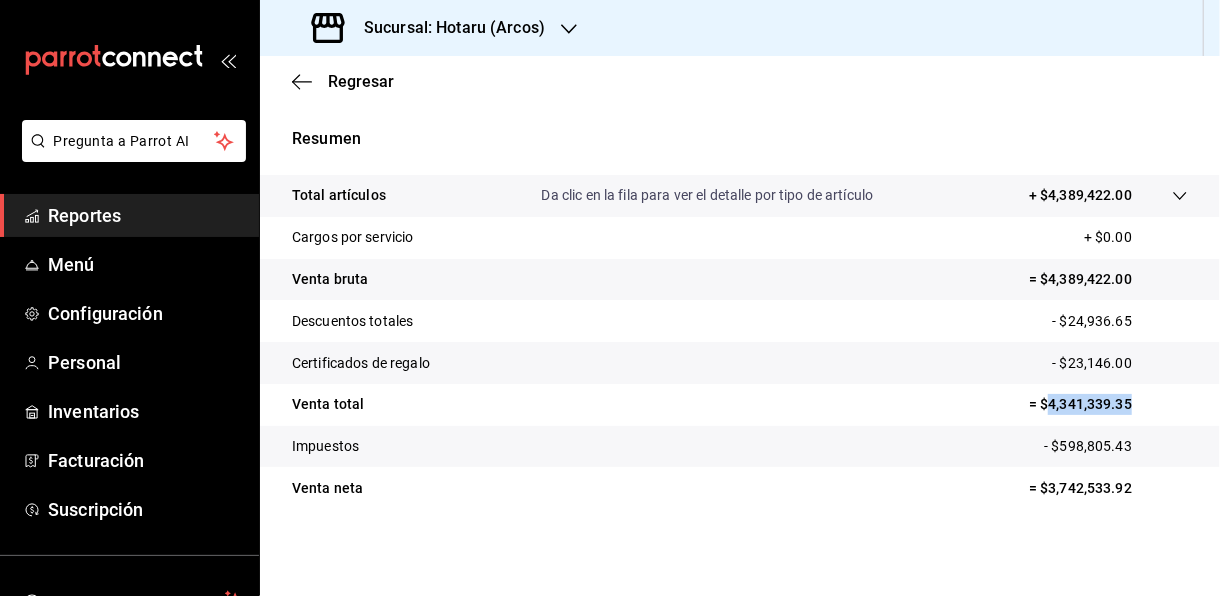 drag, startPoint x: 1031, startPoint y: 405, endPoint x: 1134, endPoint y: 399, distance: 103.17461 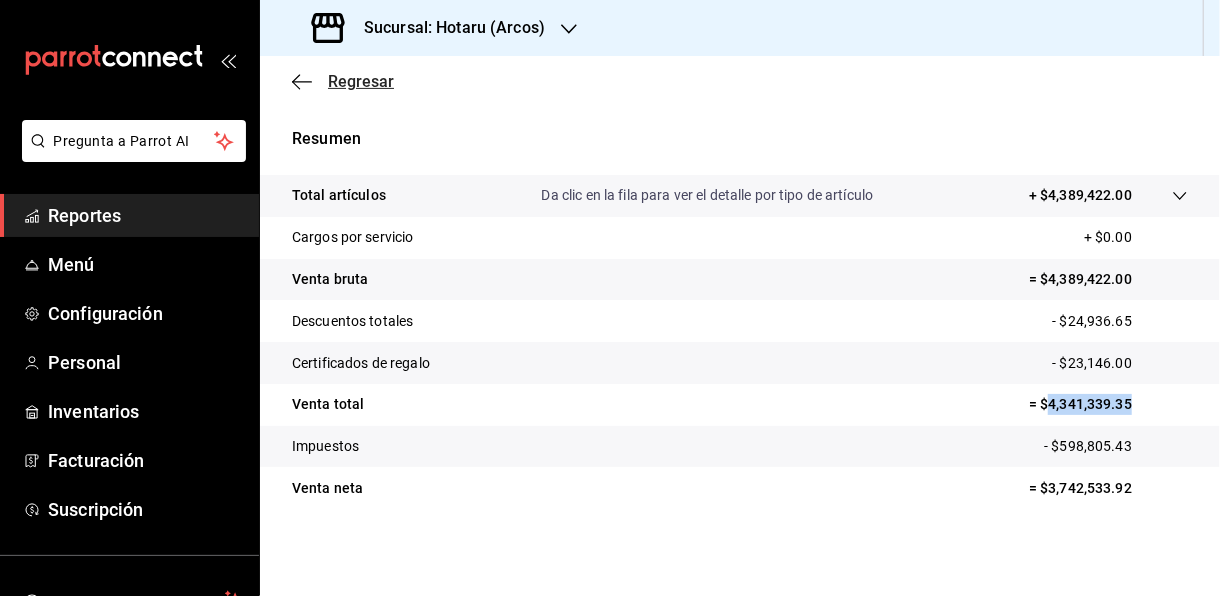 click 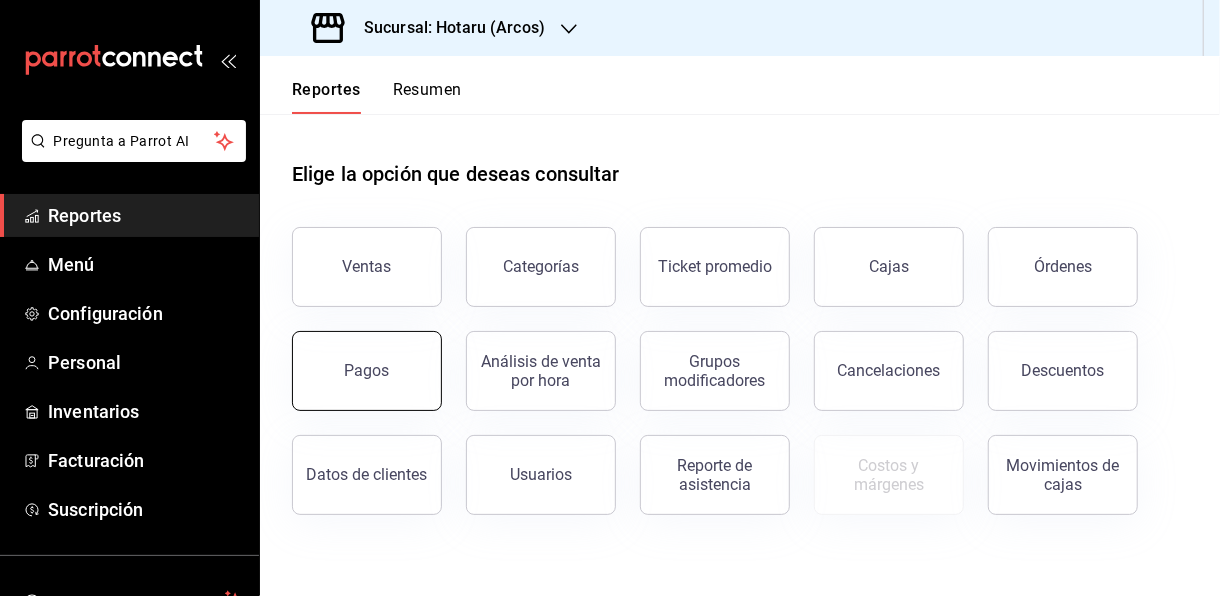 click on "Pagos" at bounding box center [367, 371] 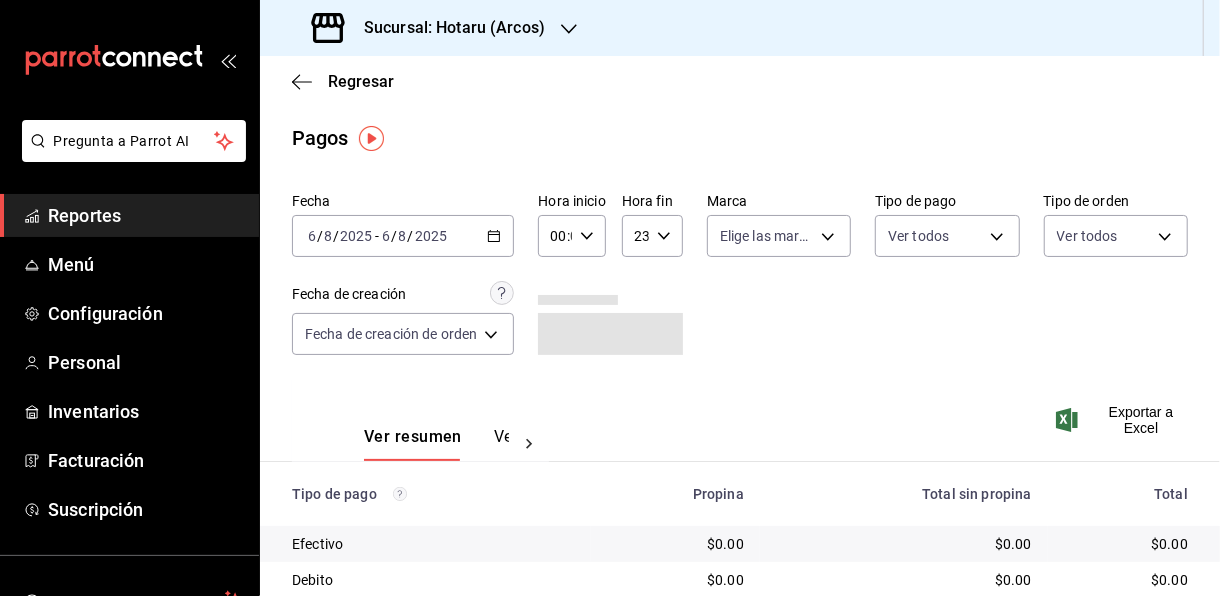 click on "2025-08-06 6 / 8 / 2025 - 2025-08-06 6 / 8 / 2025" at bounding box center [403, 236] 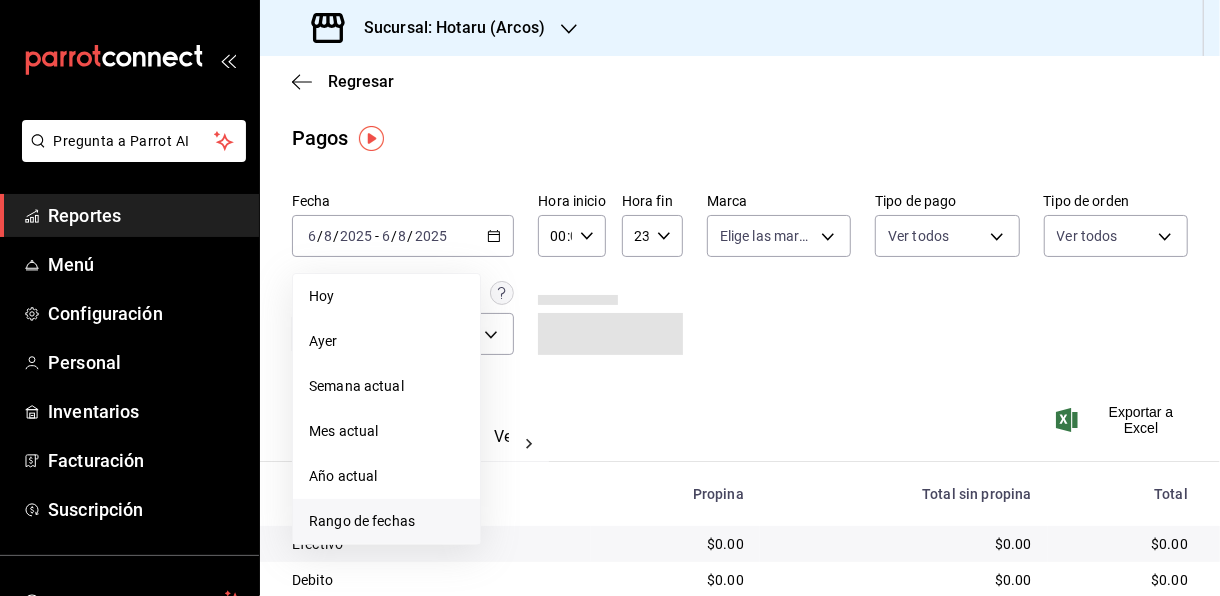 click on "Rango de fechas" at bounding box center (386, 521) 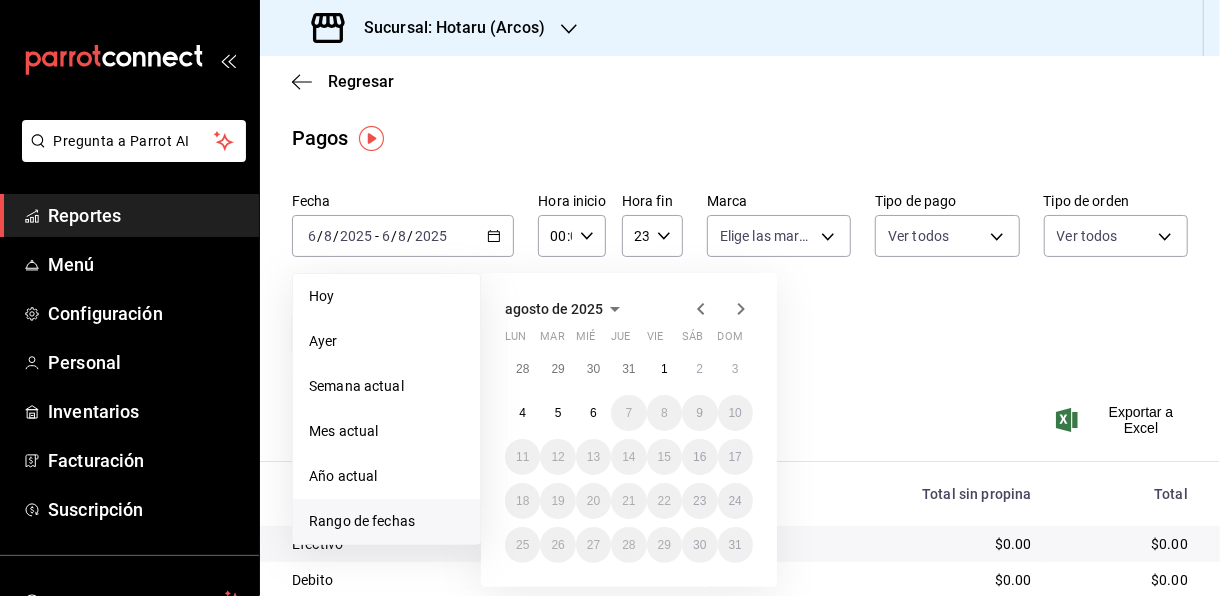 click 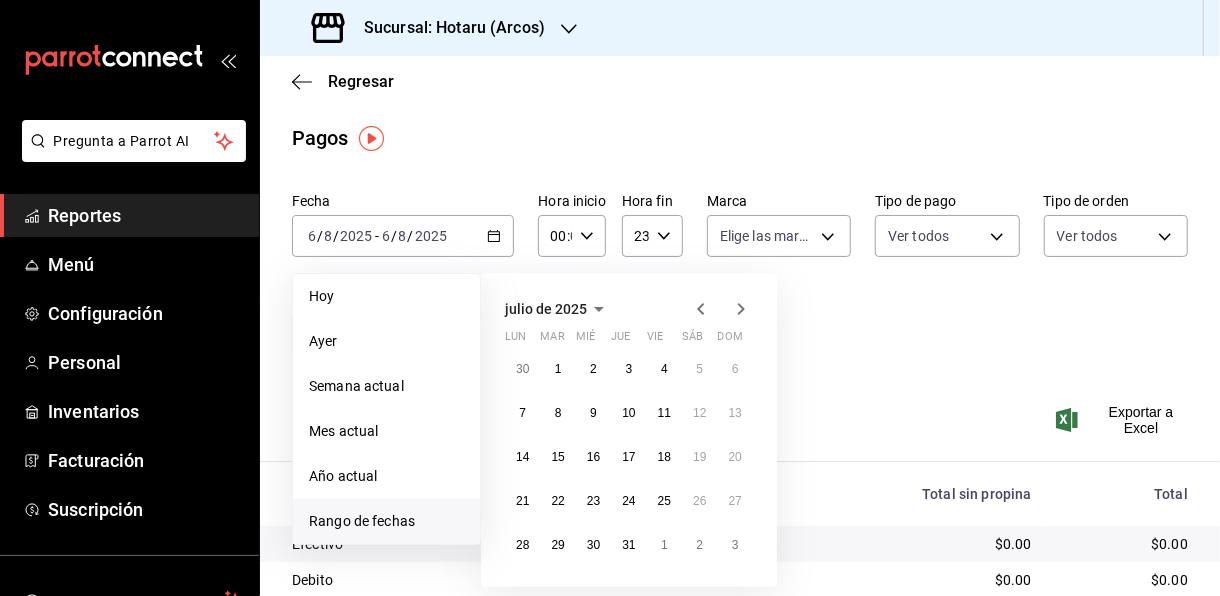 click 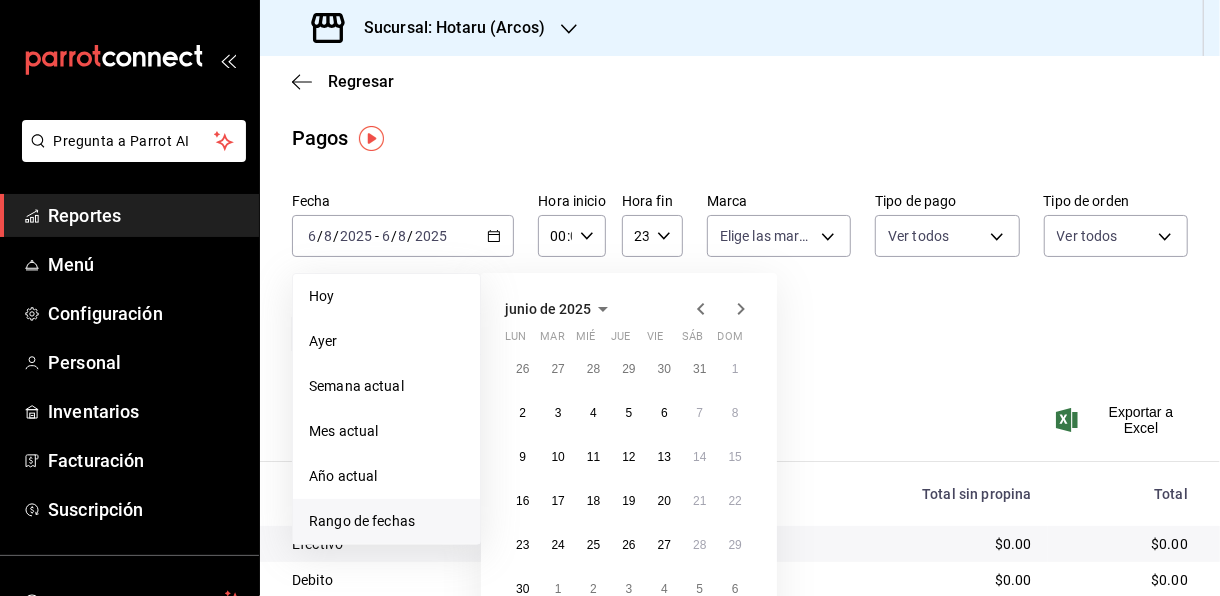 click 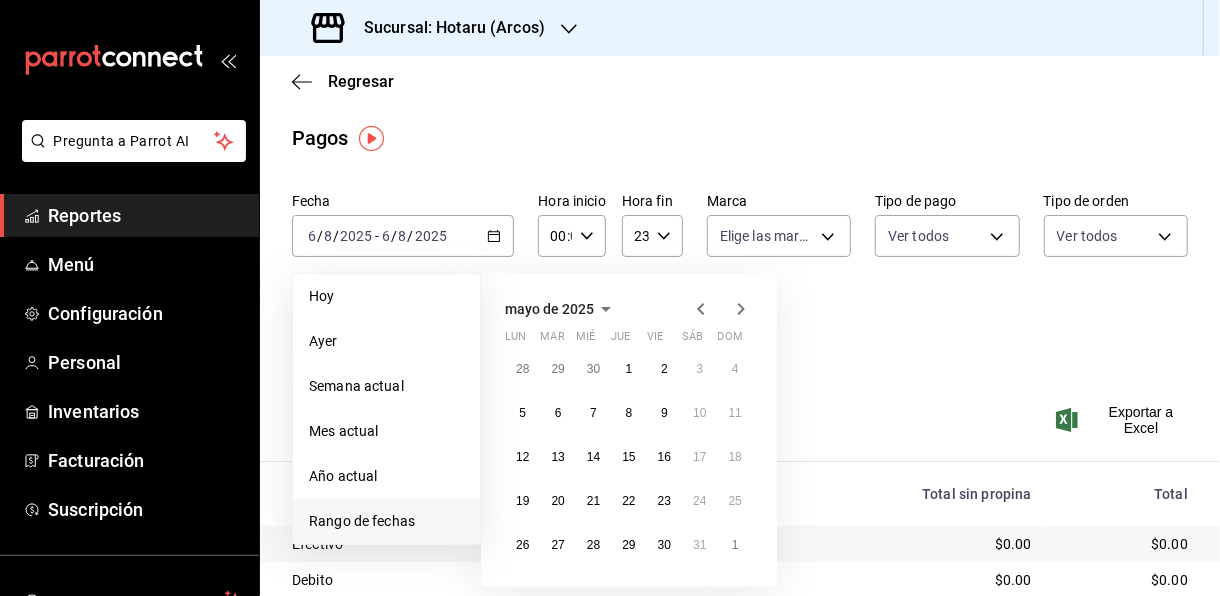 click 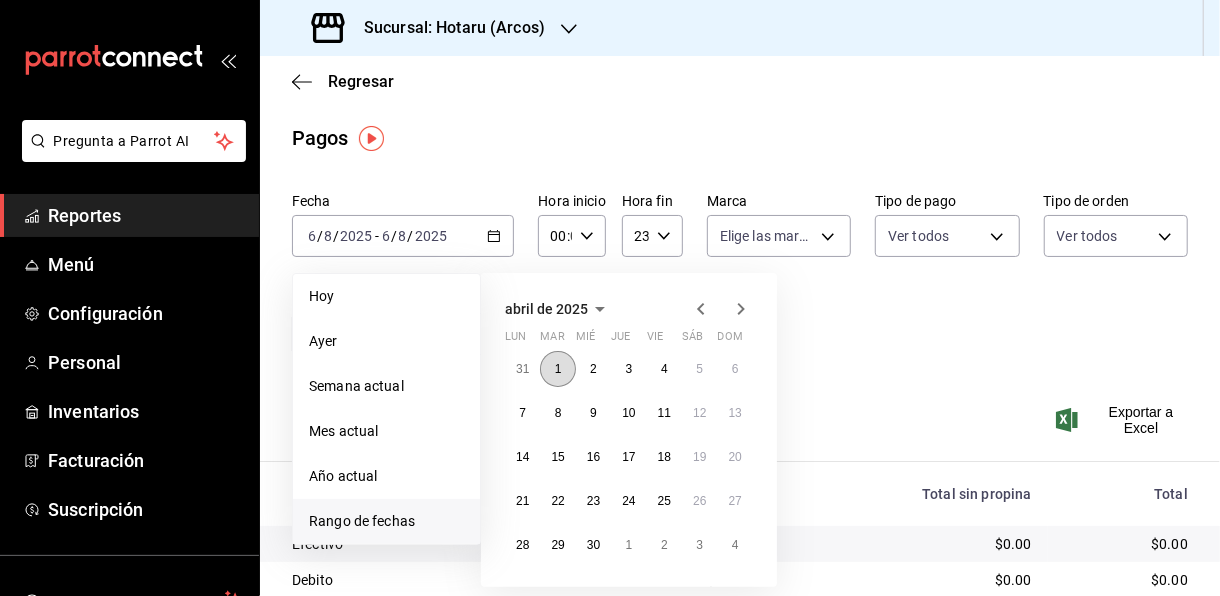 click on "1" at bounding box center (557, 369) 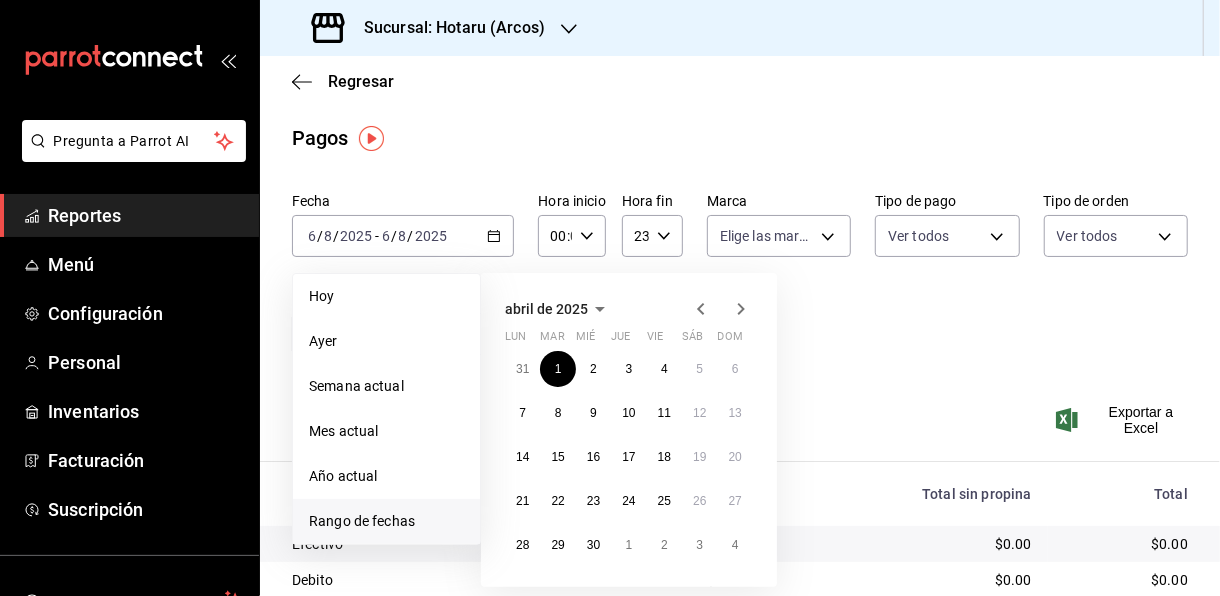 click 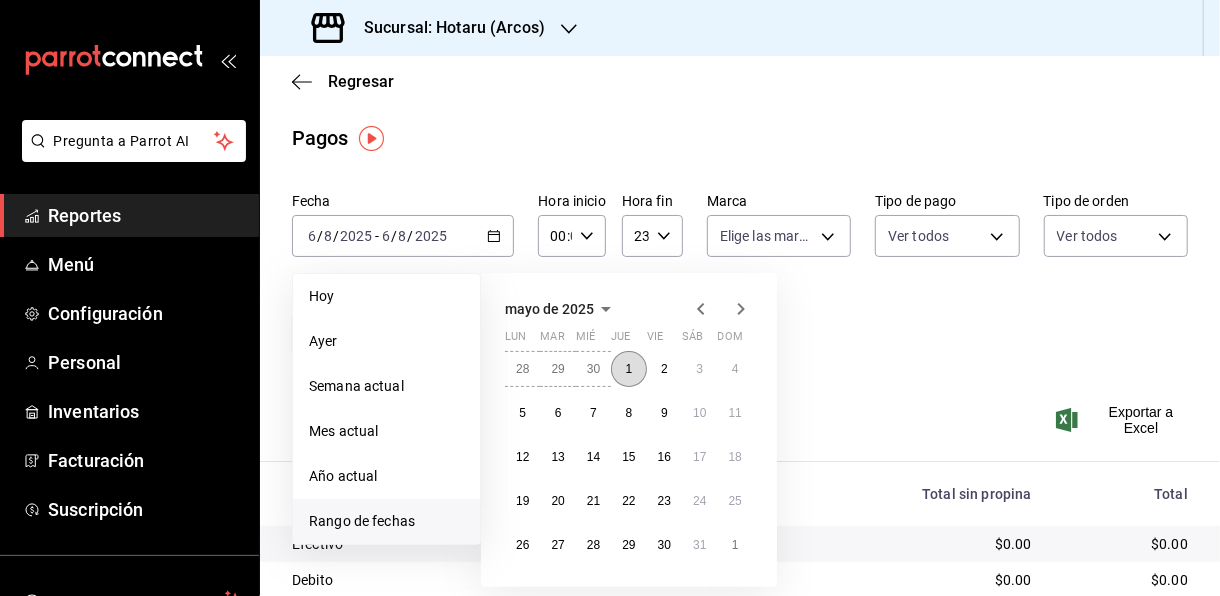 click on "1" at bounding box center [629, 369] 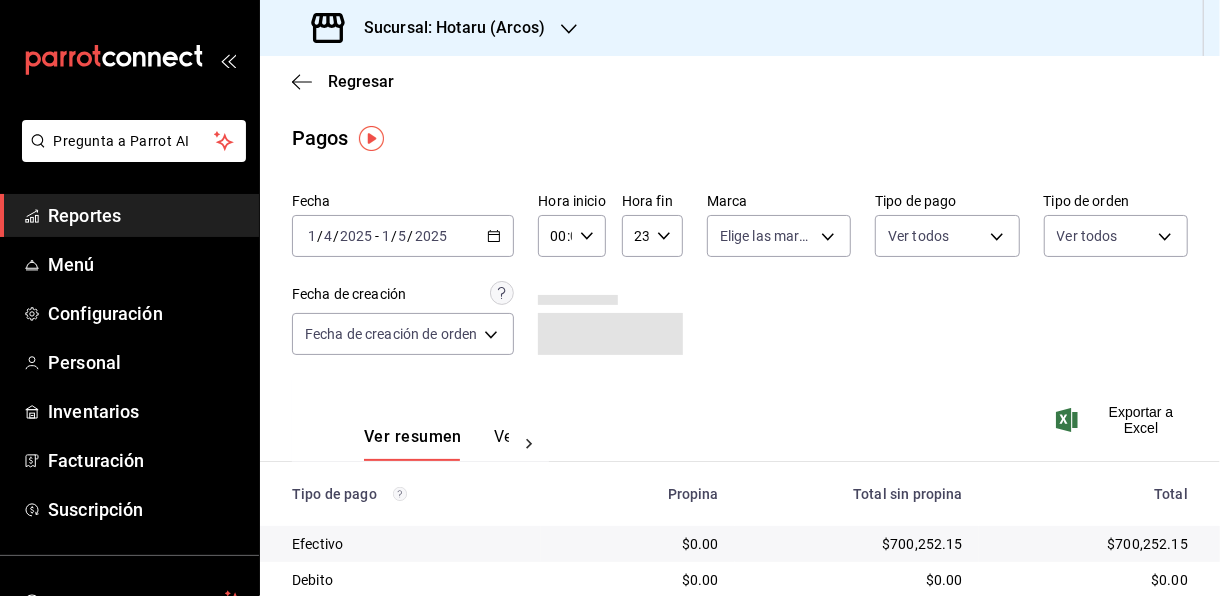 click on "00:00 Hora inicio" at bounding box center (571, 236) 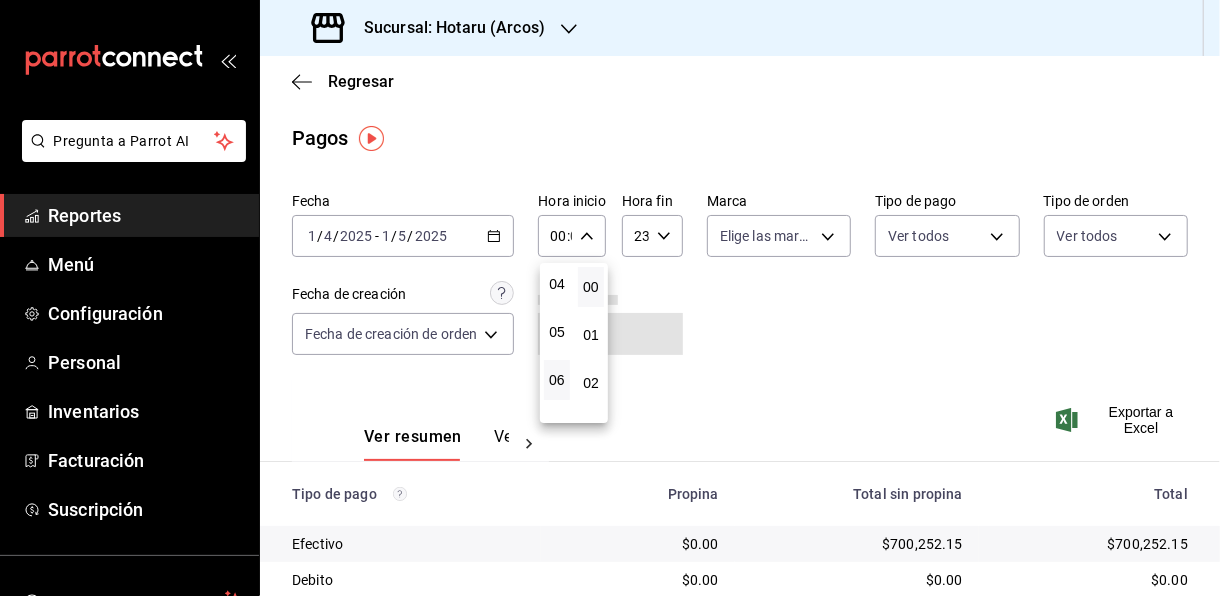 scroll, scrollTop: 200, scrollLeft: 0, axis: vertical 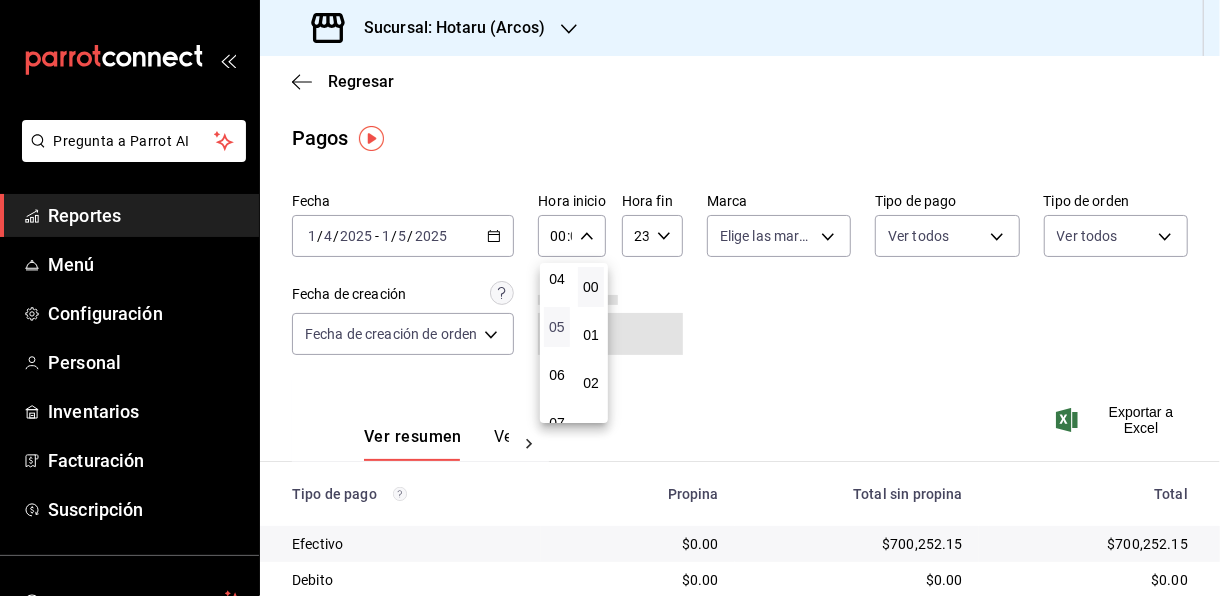 click on "05" at bounding box center [557, 327] 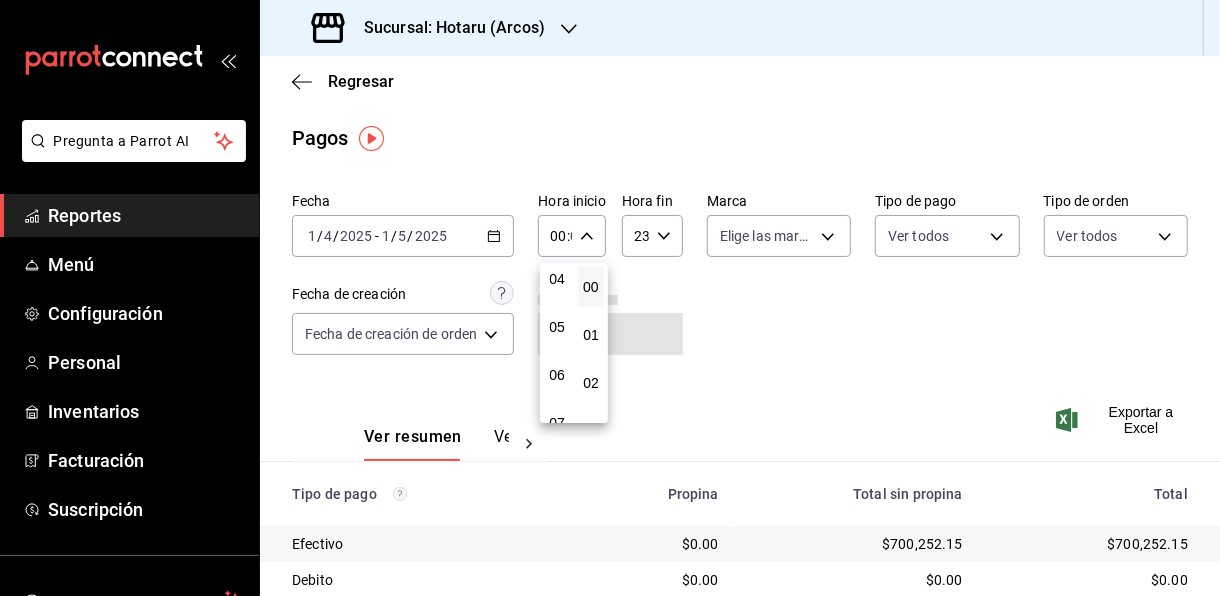 type on "05:00" 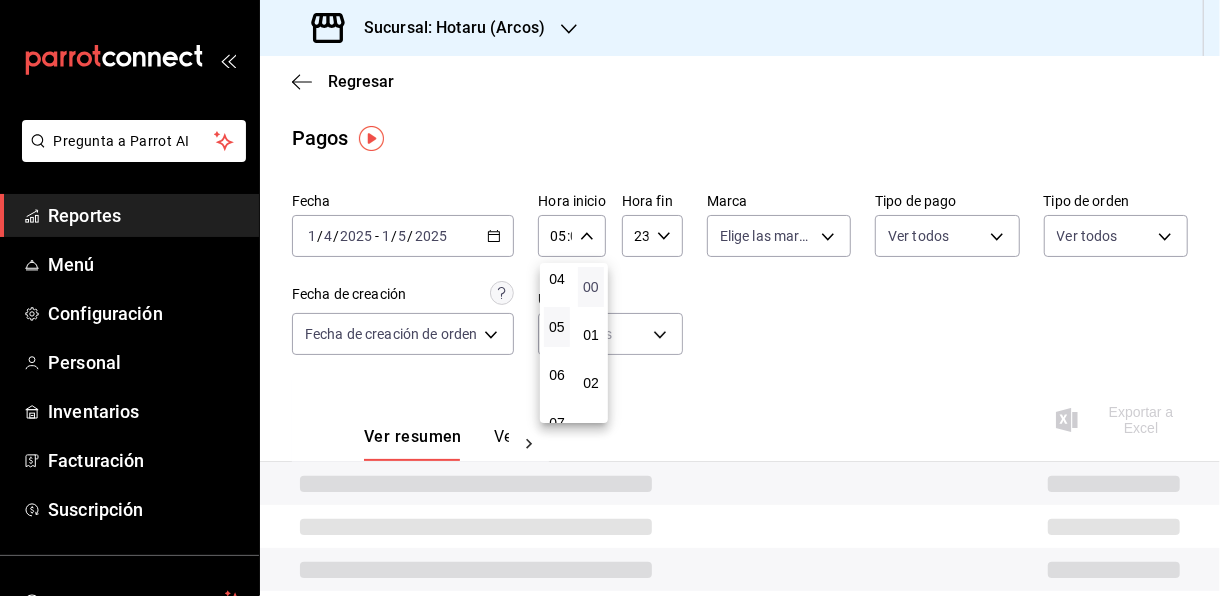 click on "00" at bounding box center (591, 287) 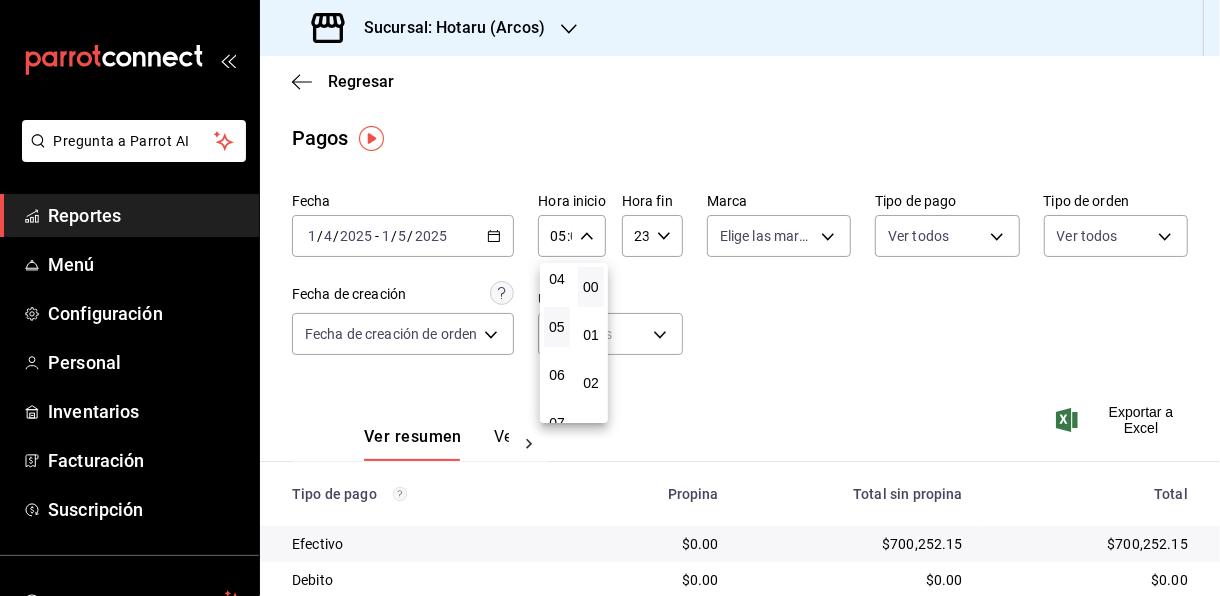 click at bounding box center (610, 298) 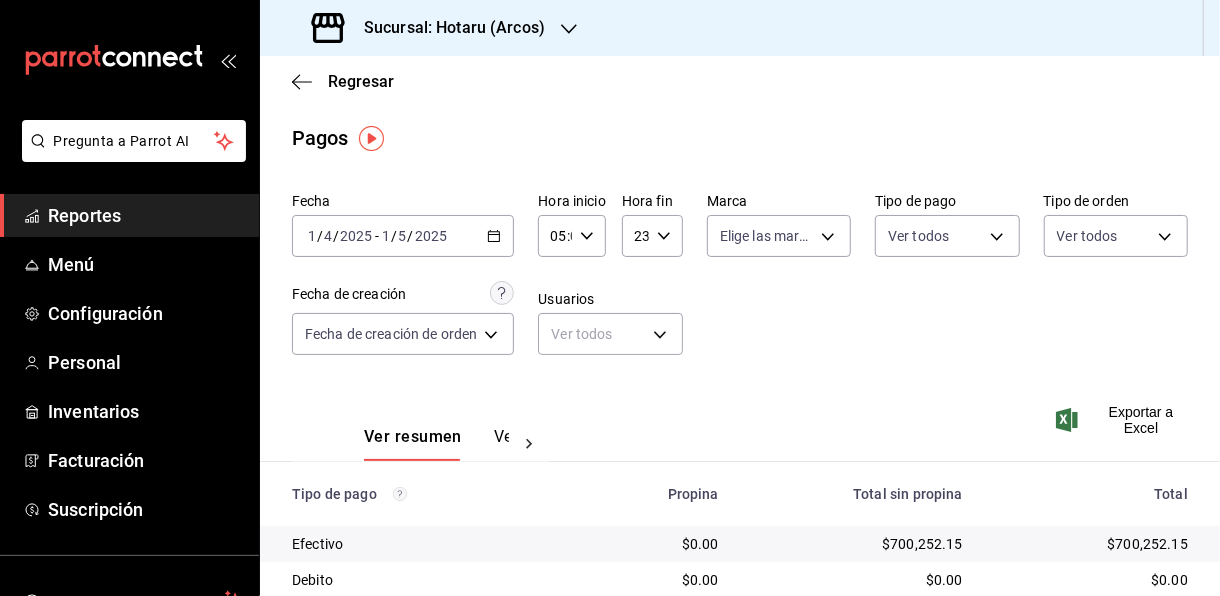 click 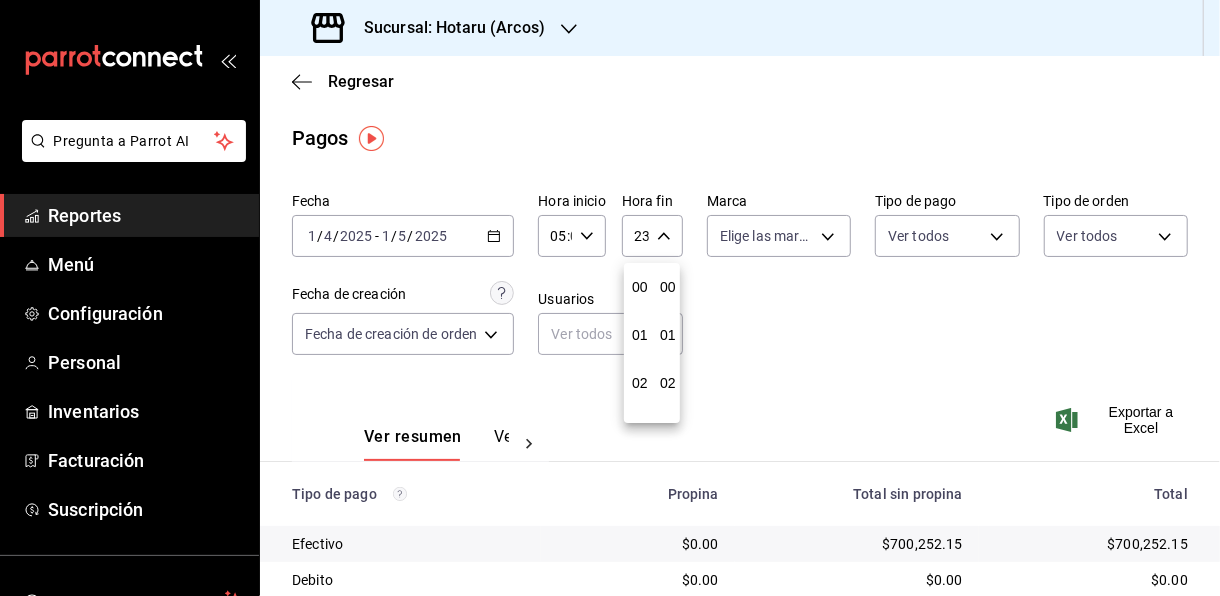 scroll, scrollTop: 1003, scrollLeft: 0, axis: vertical 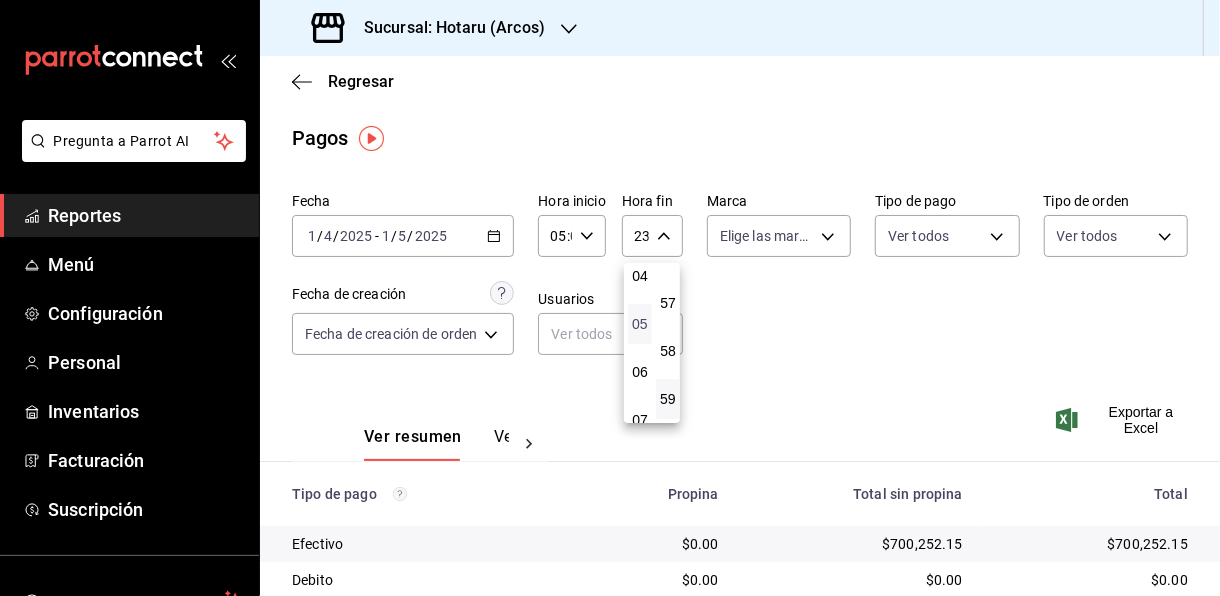 click on "05" at bounding box center [640, 324] 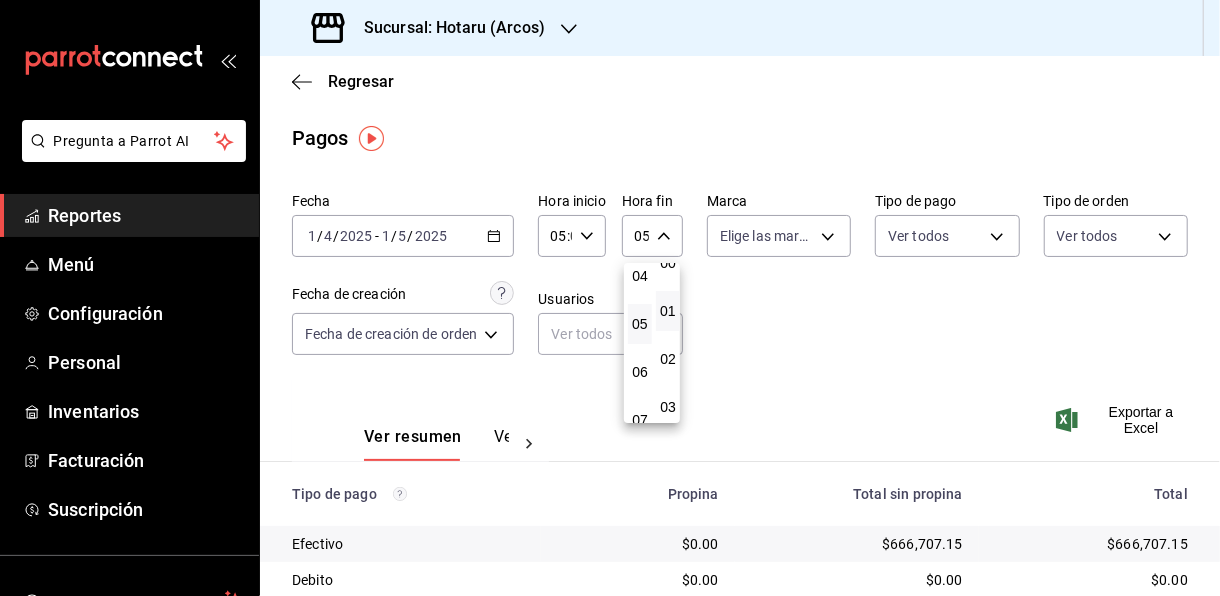 scroll, scrollTop: 0, scrollLeft: 0, axis: both 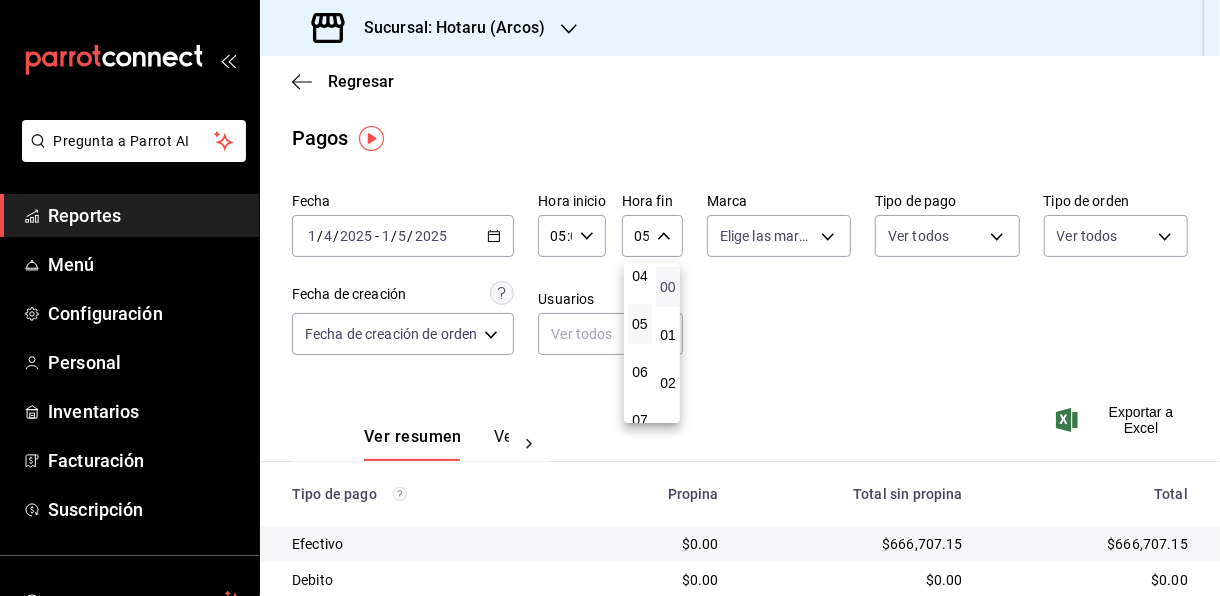 click on "00" at bounding box center [668, 287] 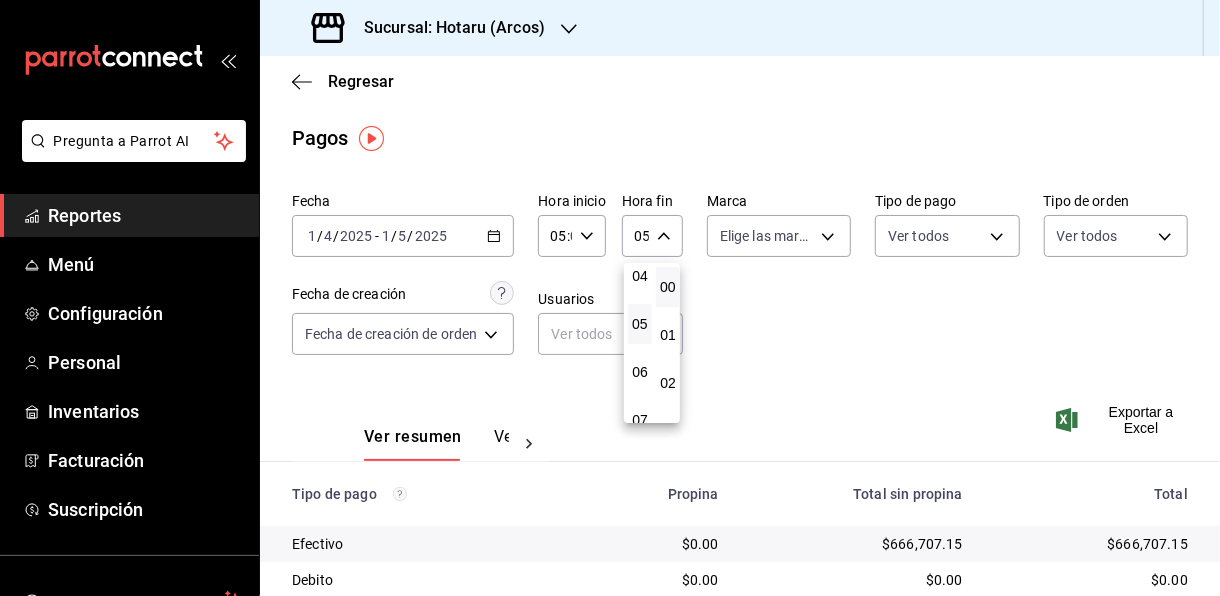 click at bounding box center (610, 298) 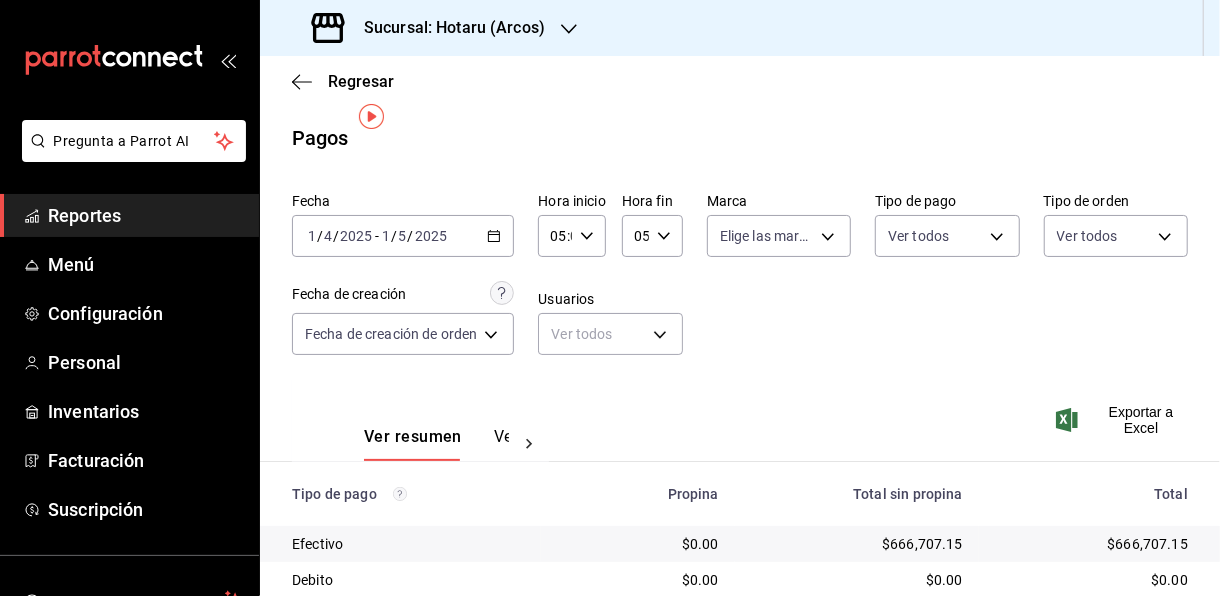 scroll, scrollTop: 286, scrollLeft: 0, axis: vertical 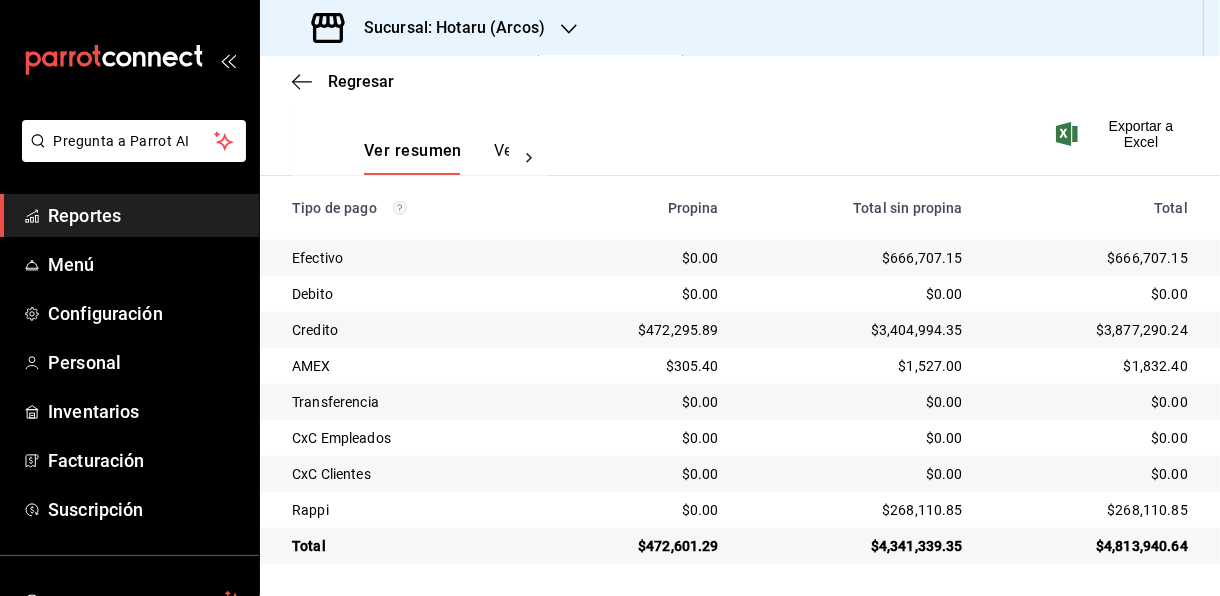 type 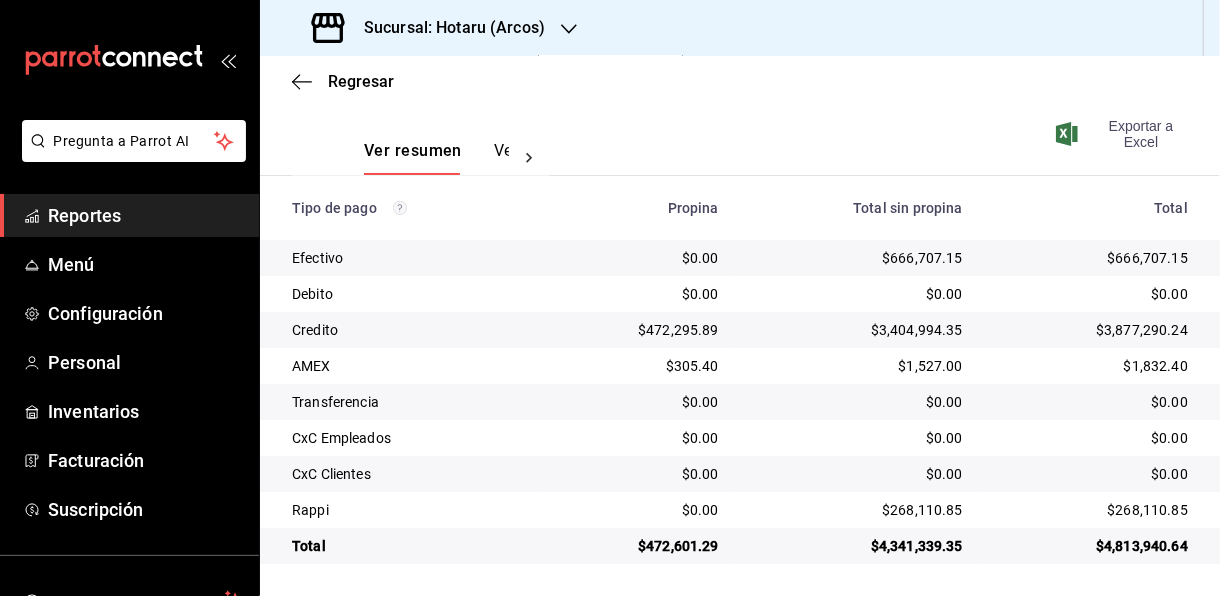 click on "Exportar a Excel" at bounding box center [1124, 134] 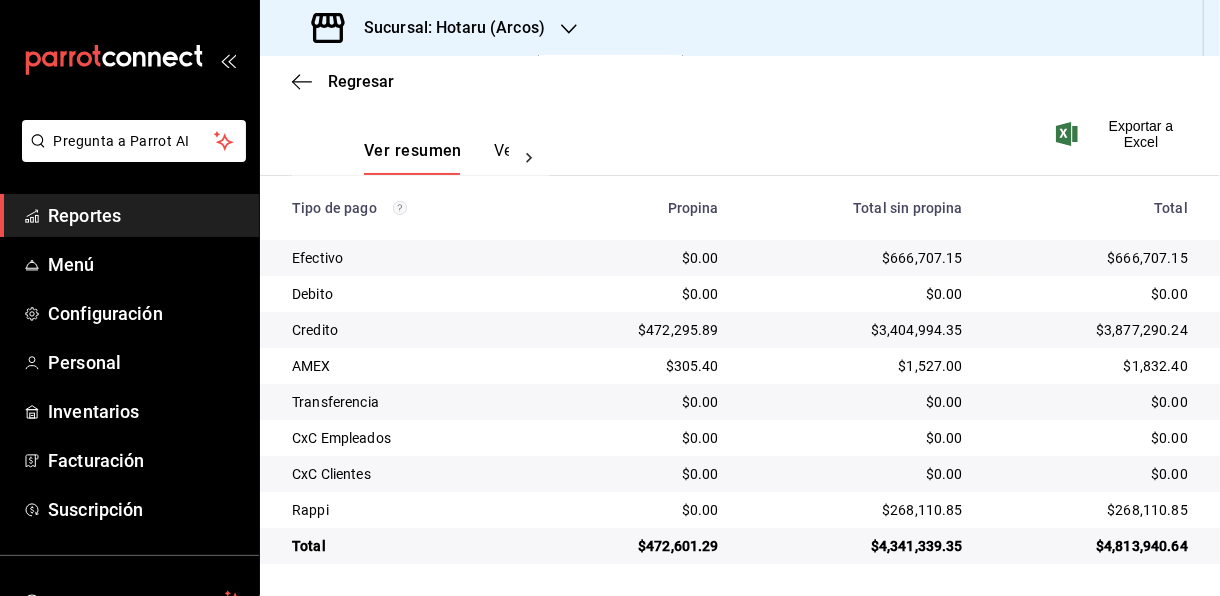type 